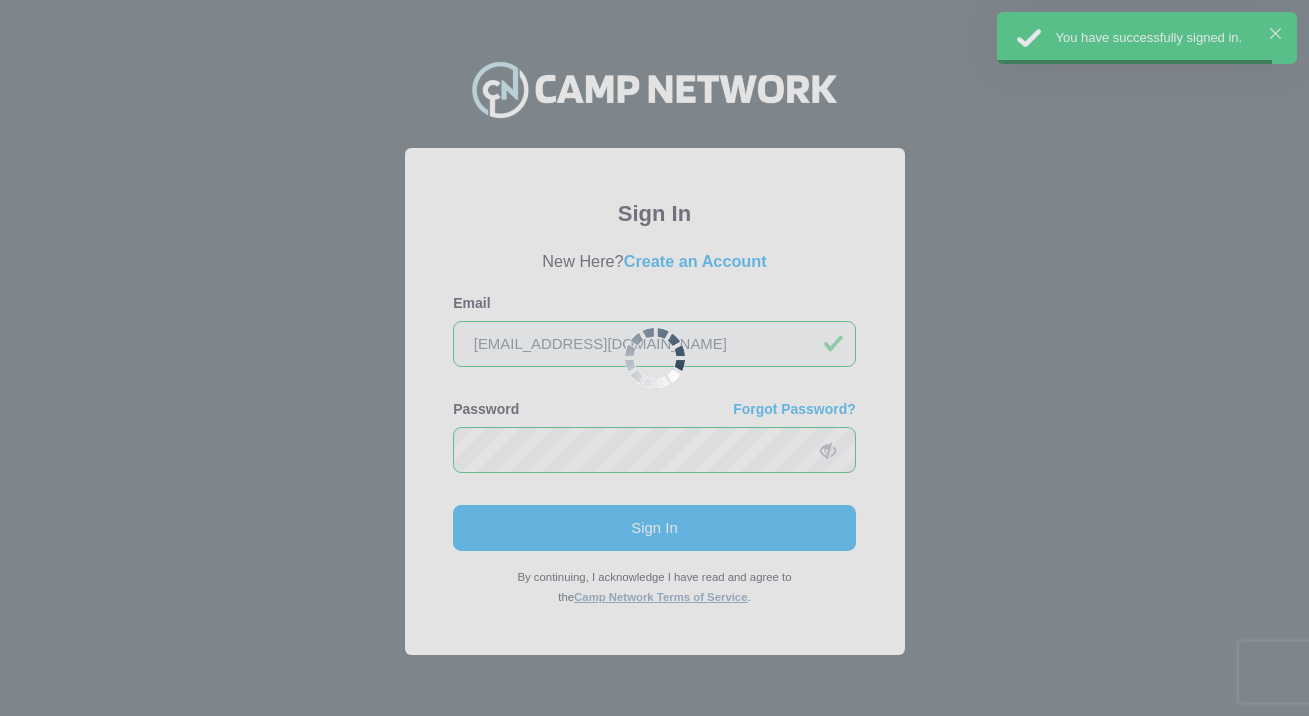 scroll, scrollTop: 0, scrollLeft: 0, axis: both 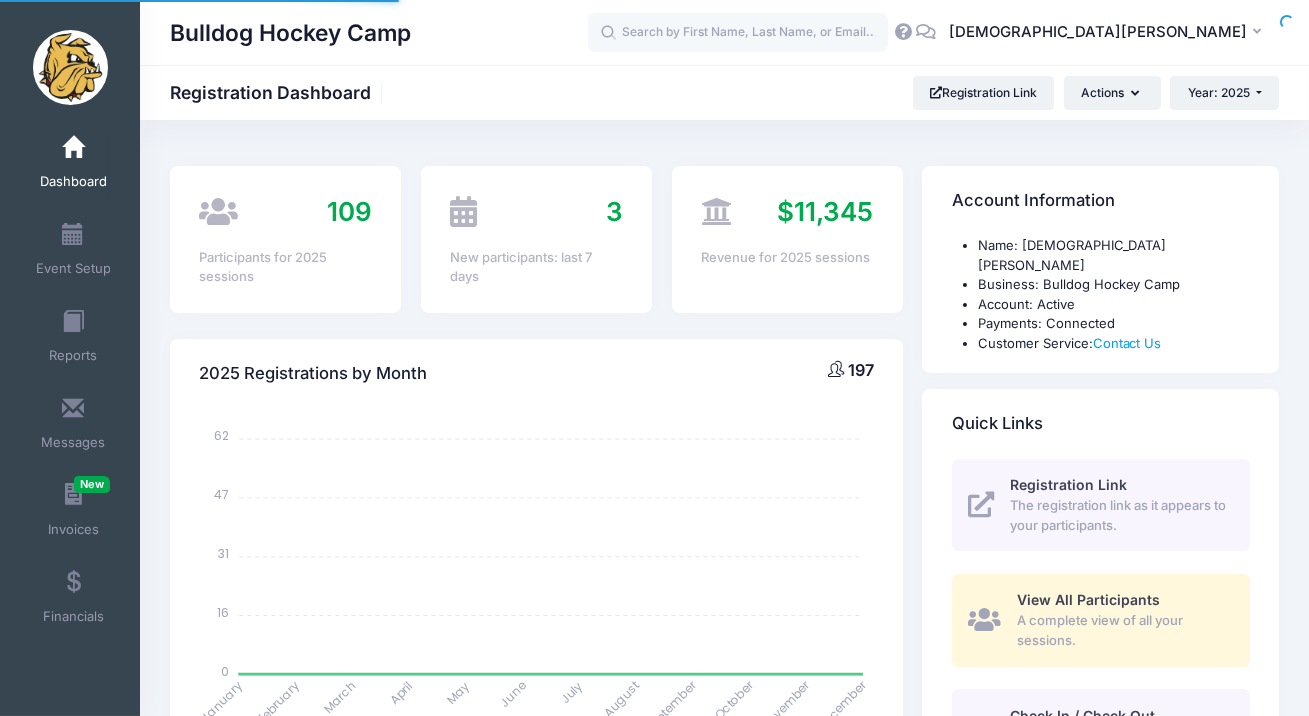 select 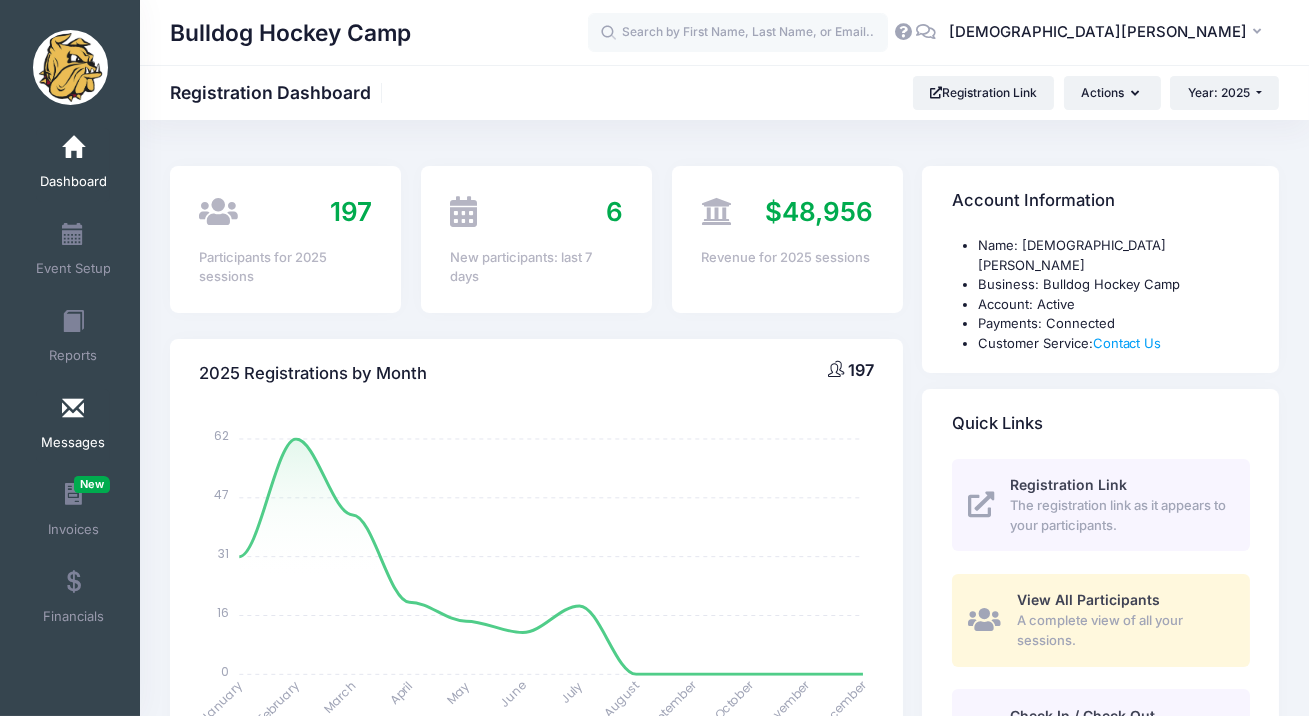 click on "Messages" at bounding box center [73, 426] 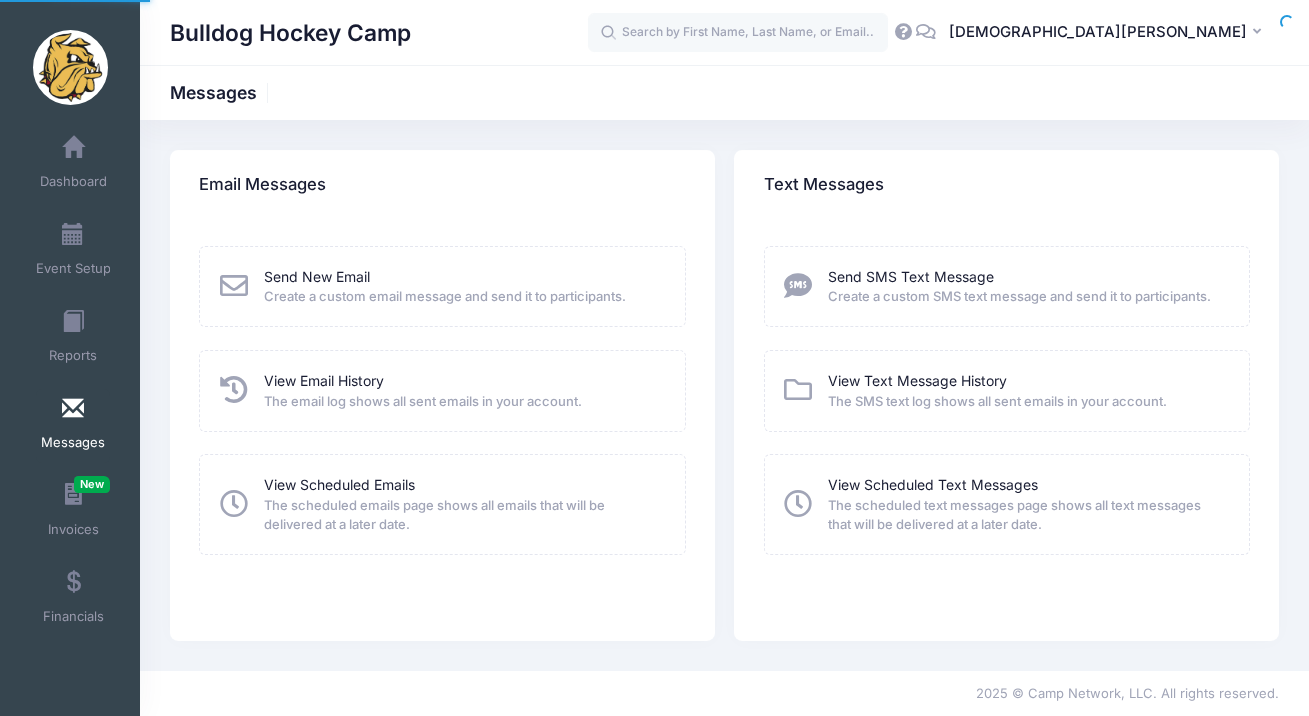 scroll, scrollTop: 0, scrollLeft: 0, axis: both 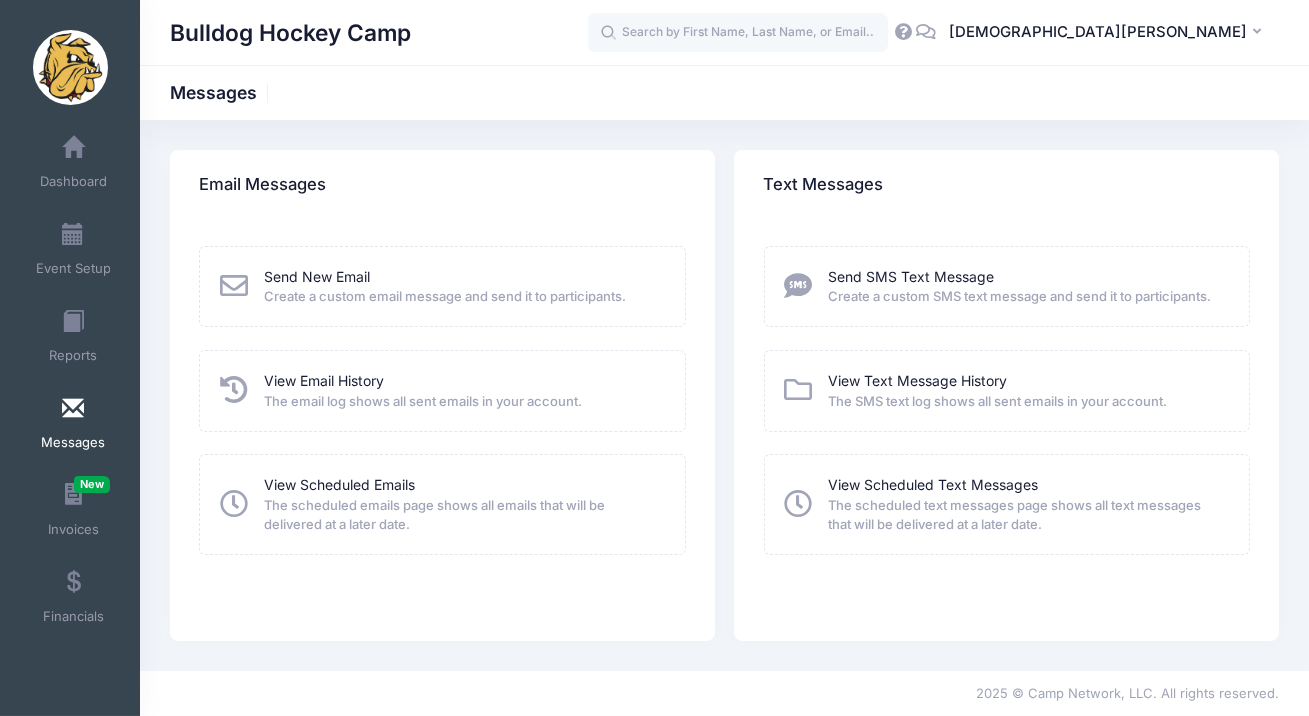click on "Send New Email Create a custom email message and send it to participants." at bounding box center [445, 287] 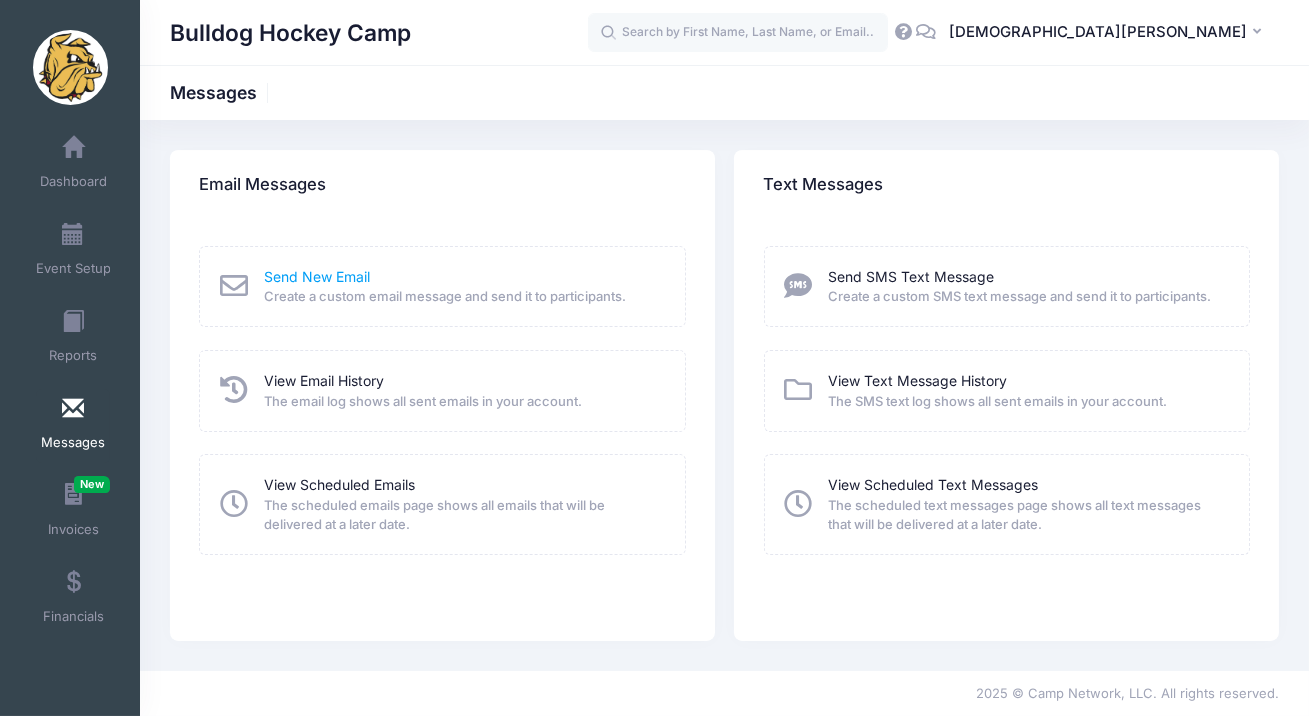 click on "Send New Email" at bounding box center (317, 276) 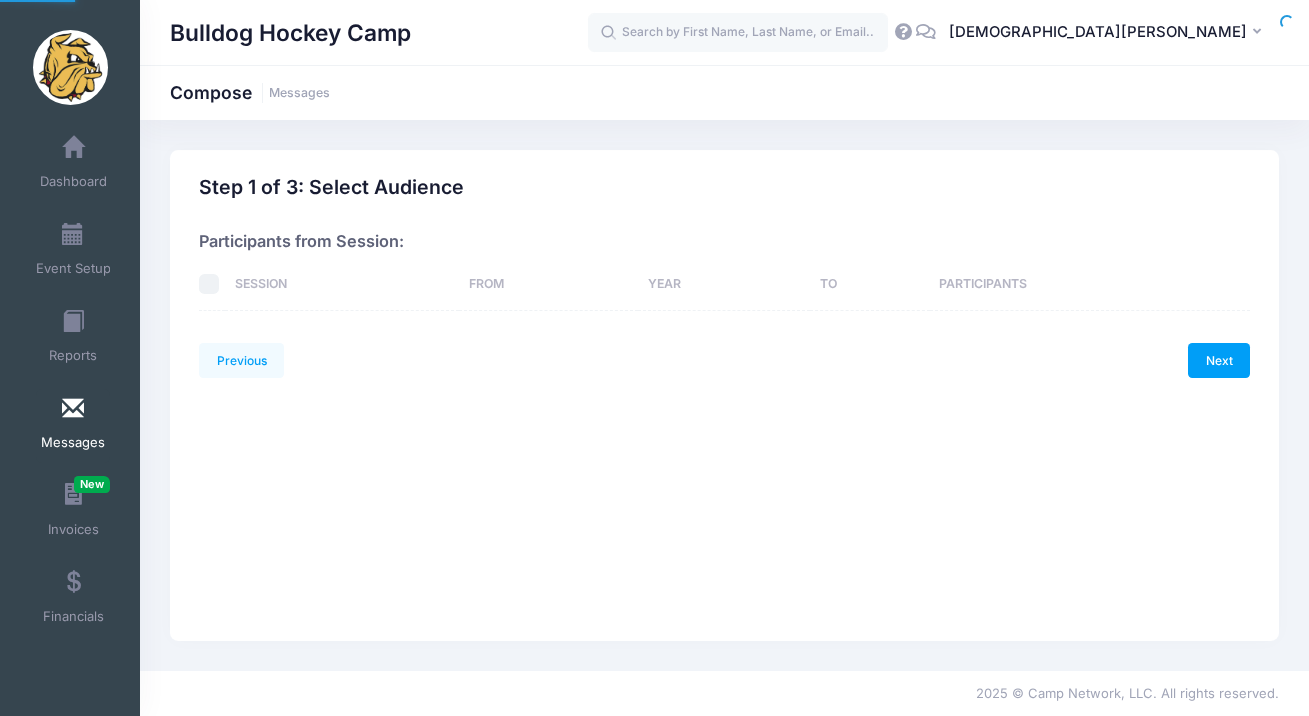scroll, scrollTop: 0, scrollLeft: 0, axis: both 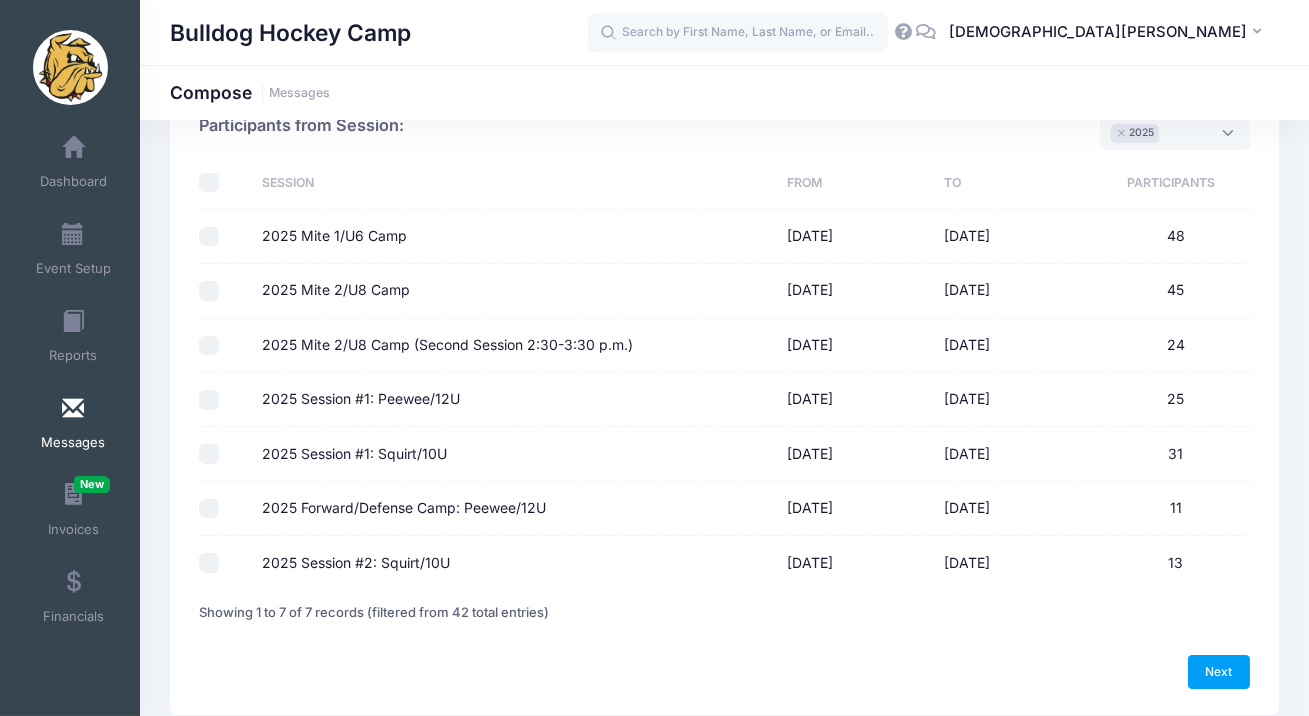 click on "2025 Forward/Defense Camp: Peewee/12U" at bounding box center [209, 509] 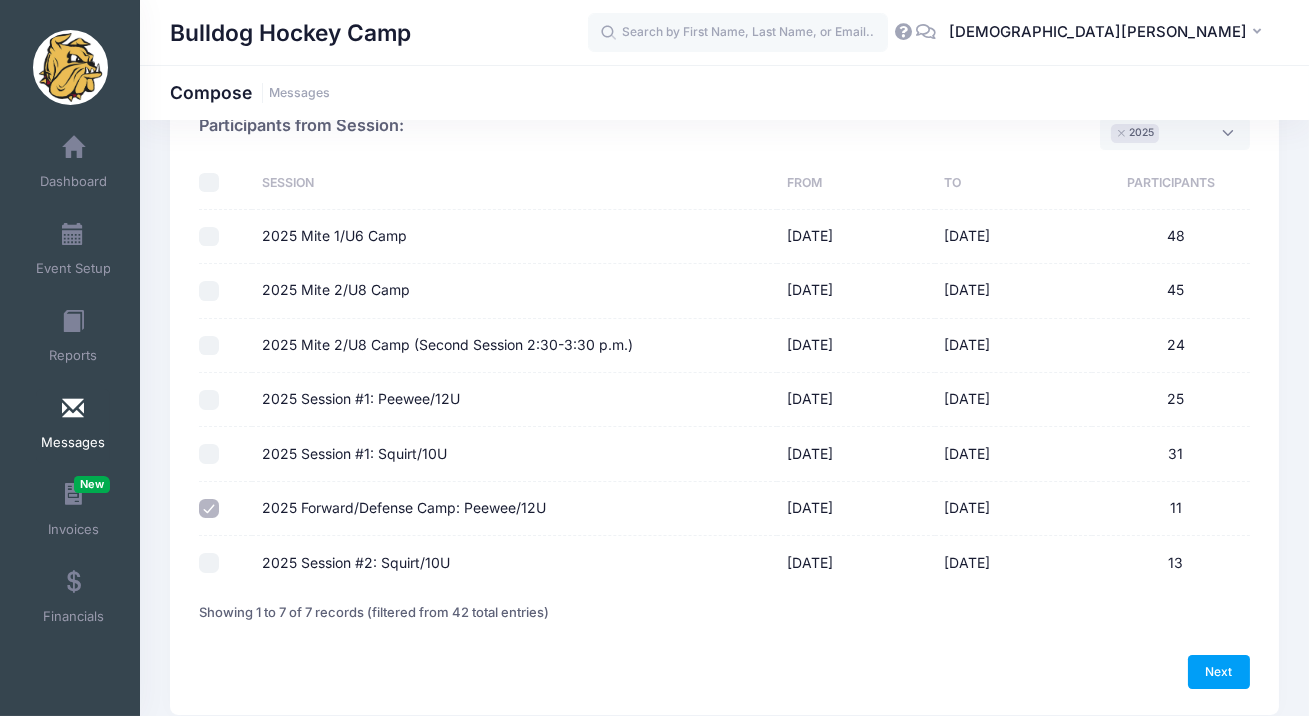 click on "2025 Session #2: Squirt/10U" at bounding box center [209, 563] 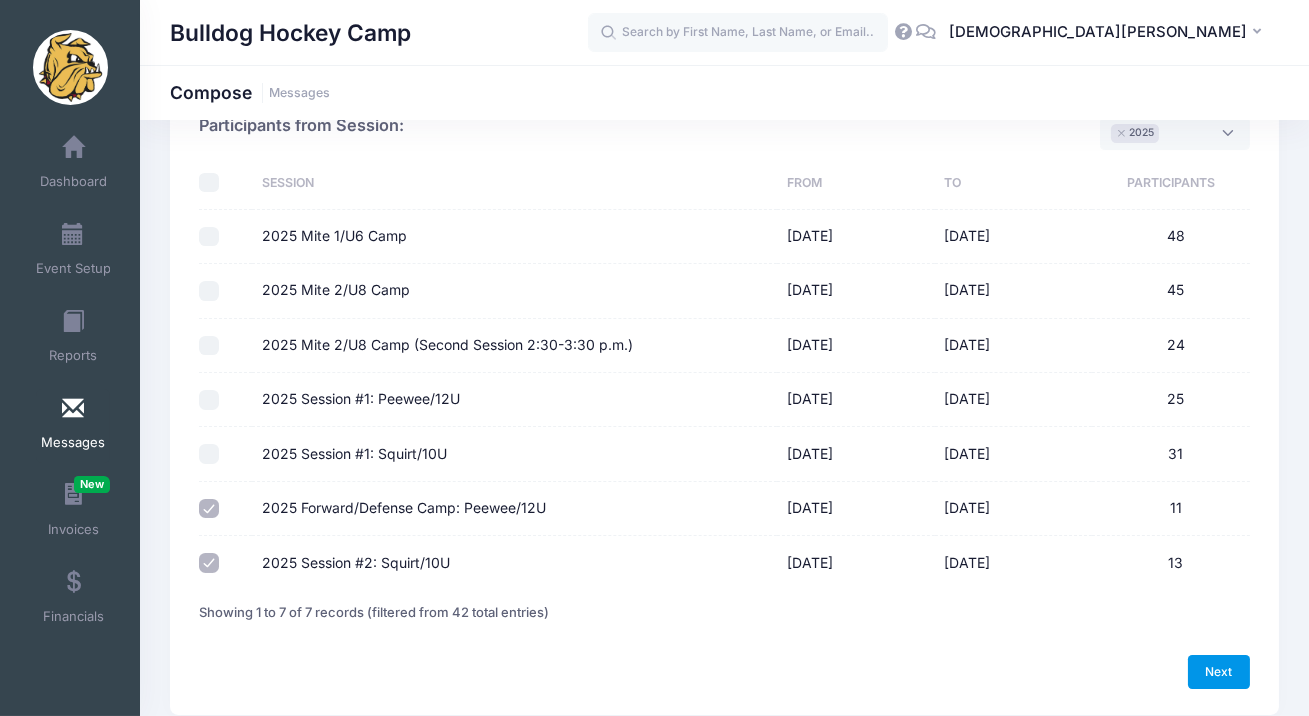 click on "Next" at bounding box center (1219, 672) 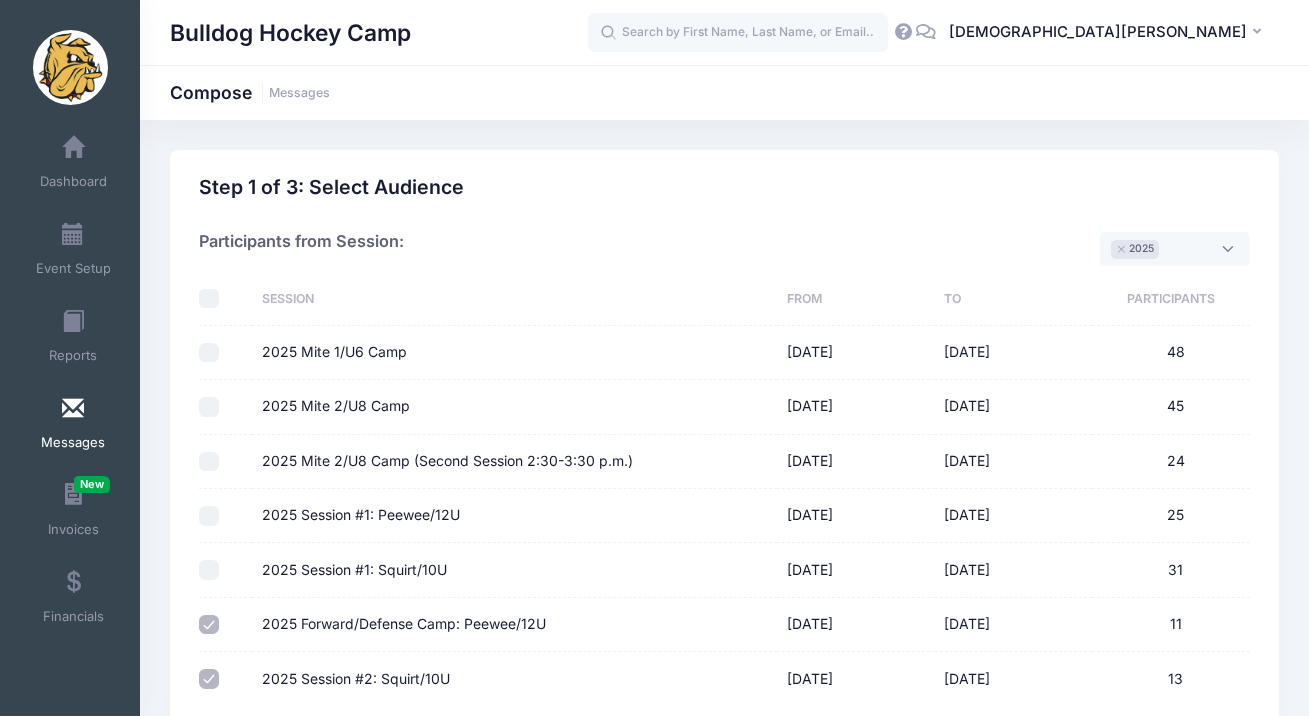 select on "50" 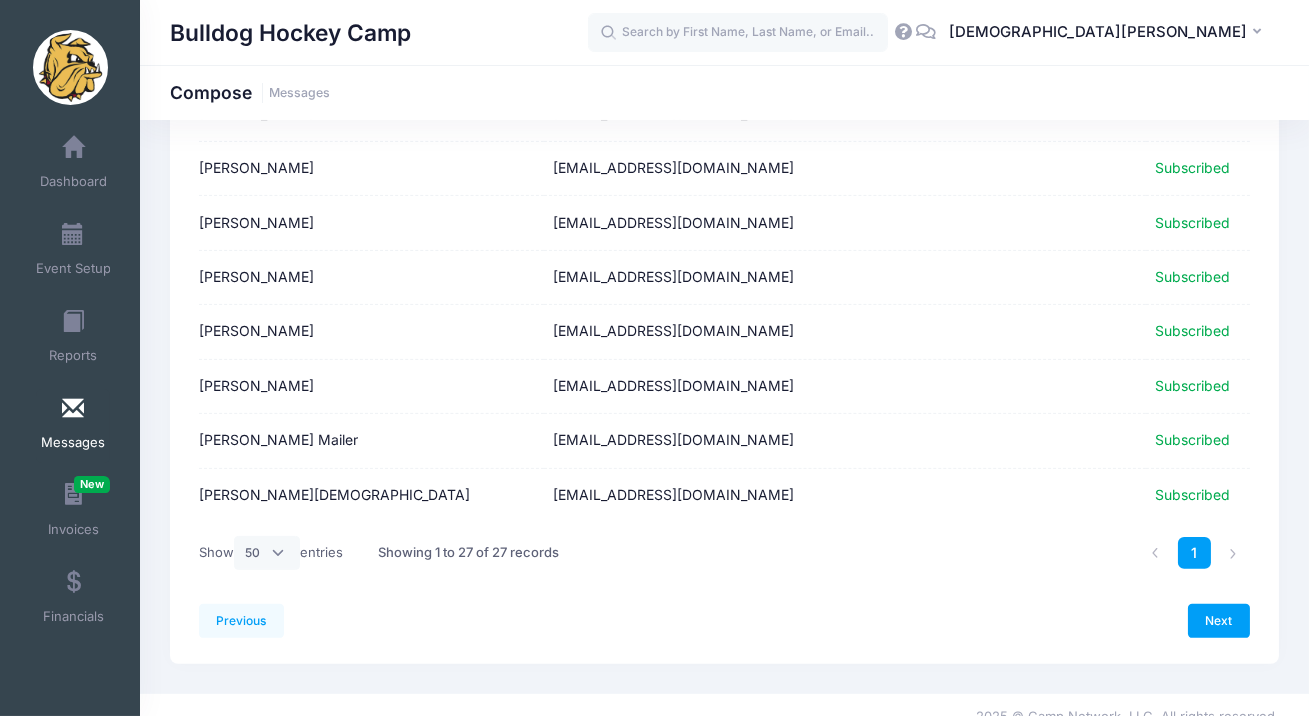 scroll, scrollTop: 1267, scrollLeft: 0, axis: vertical 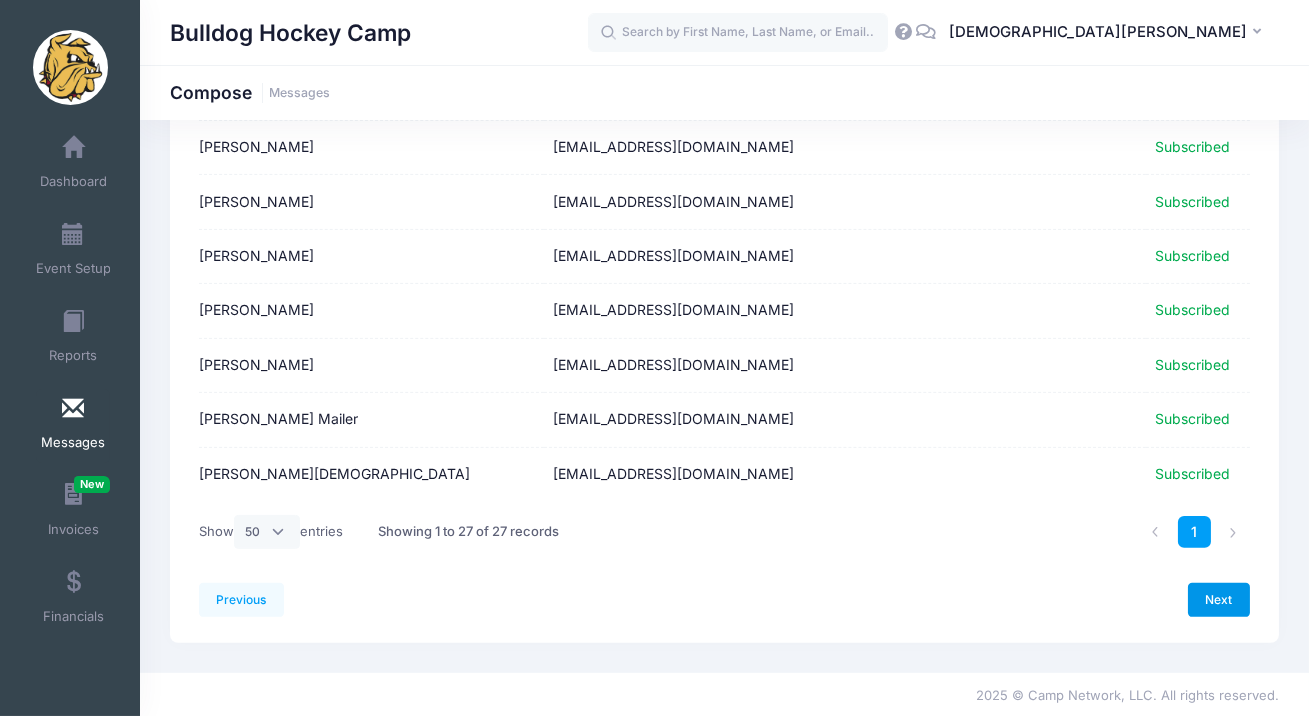 click on "Next" at bounding box center (1219, 600) 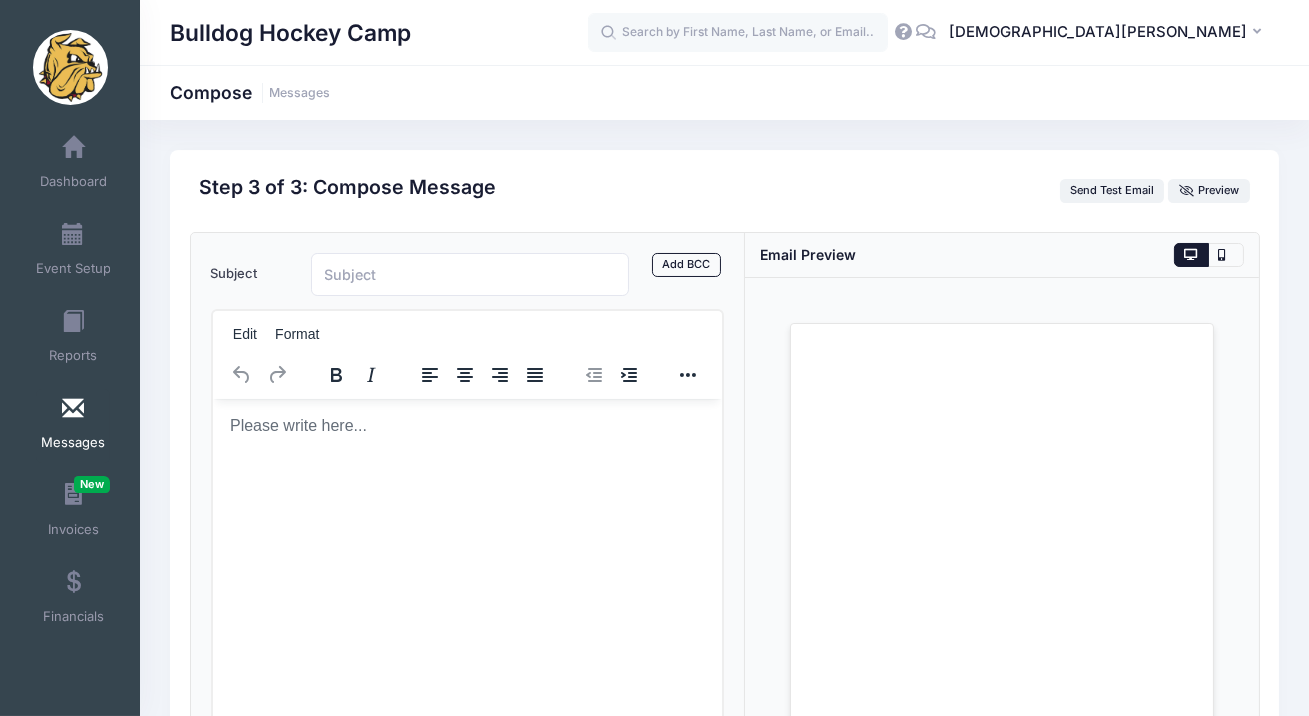 scroll, scrollTop: 0, scrollLeft: 0, axis: both 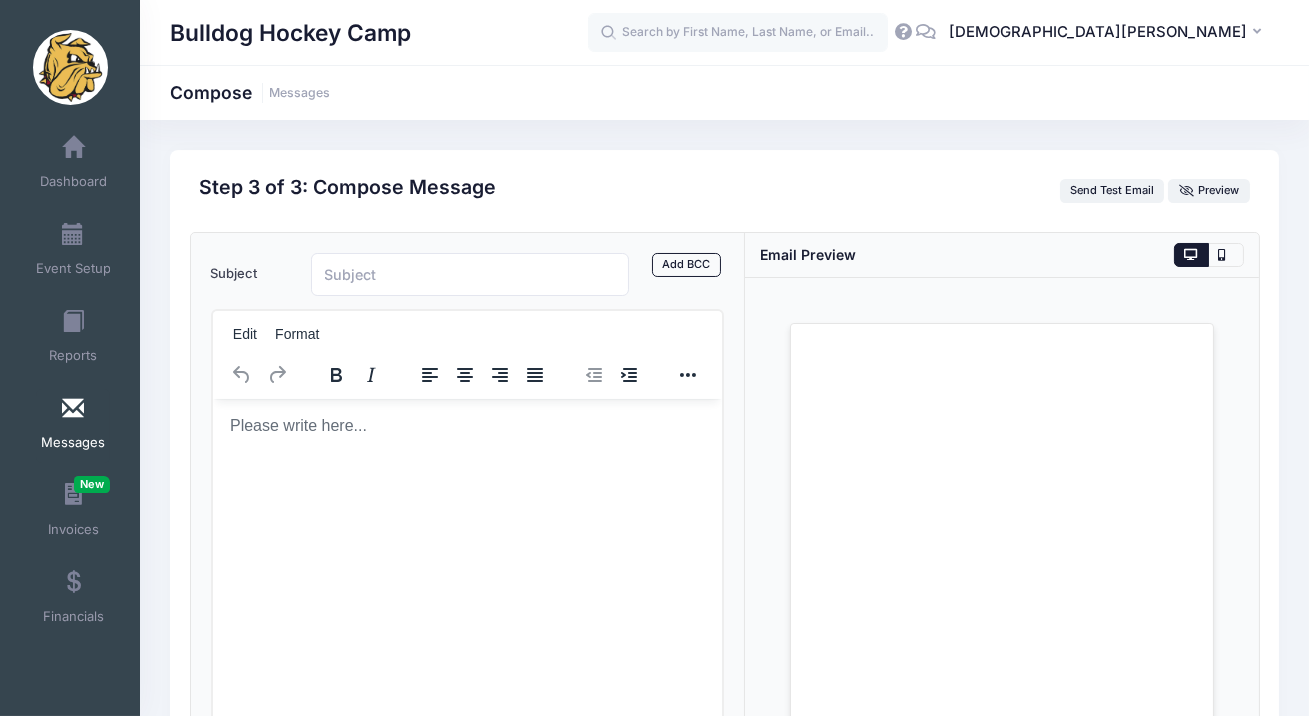 click at bounding box center [467, 425] 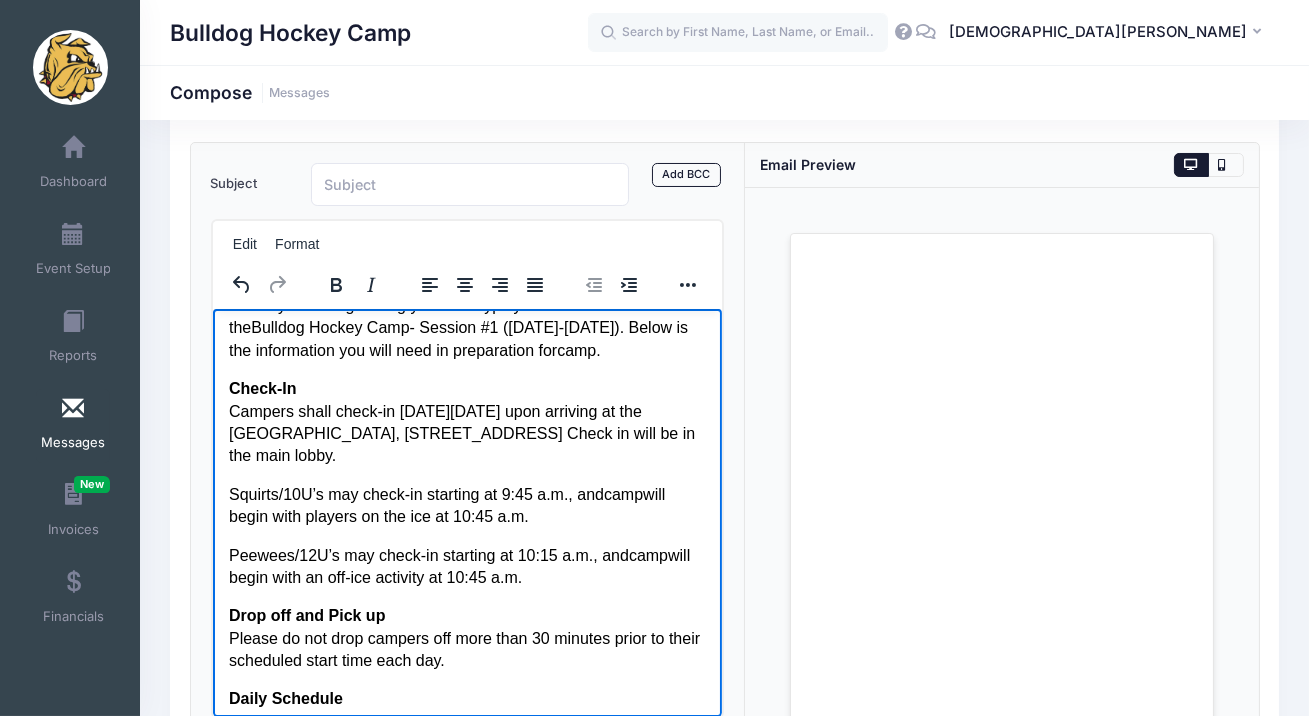 scroll, scrollTop: 0, scrollLeft: 0, axis: both 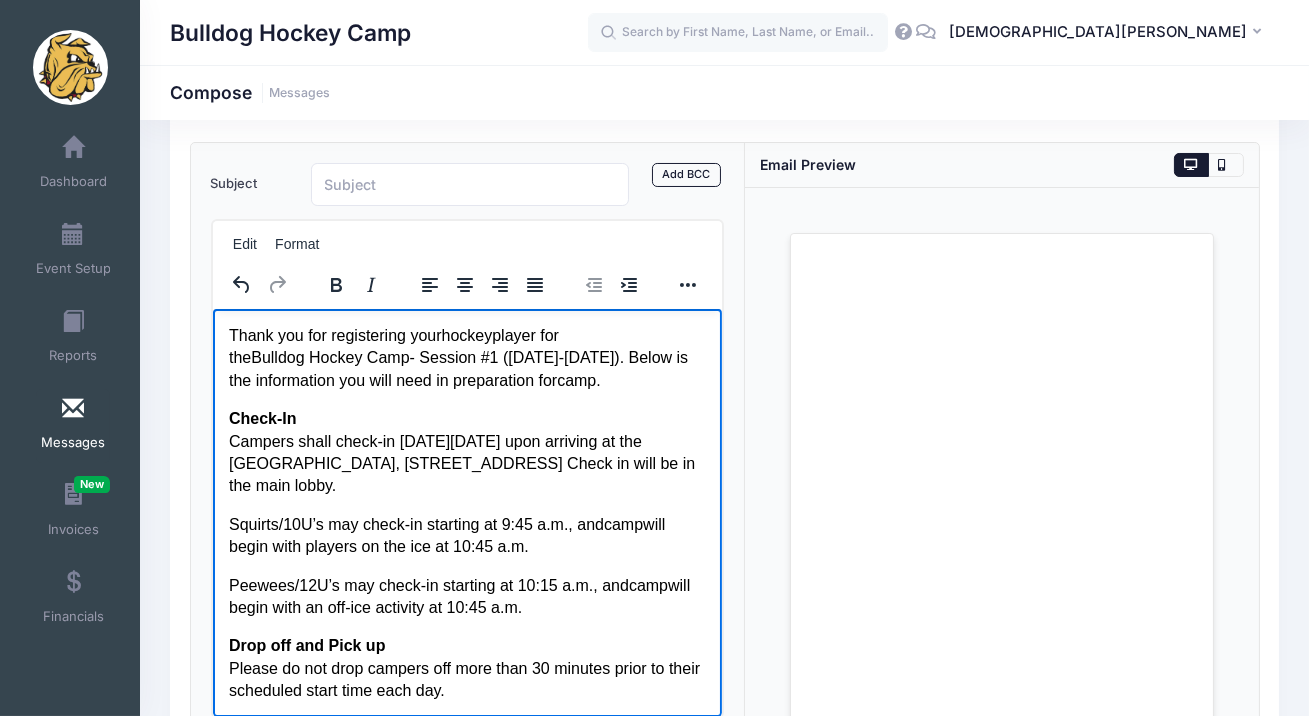 click on "Thank you for registering your  hockey  player for the  Bulldog   Hockey   Camp  - Session #1 (July 21-24). Below is the information you will need in preparation for  camp ." at bounding box center (467, 357) 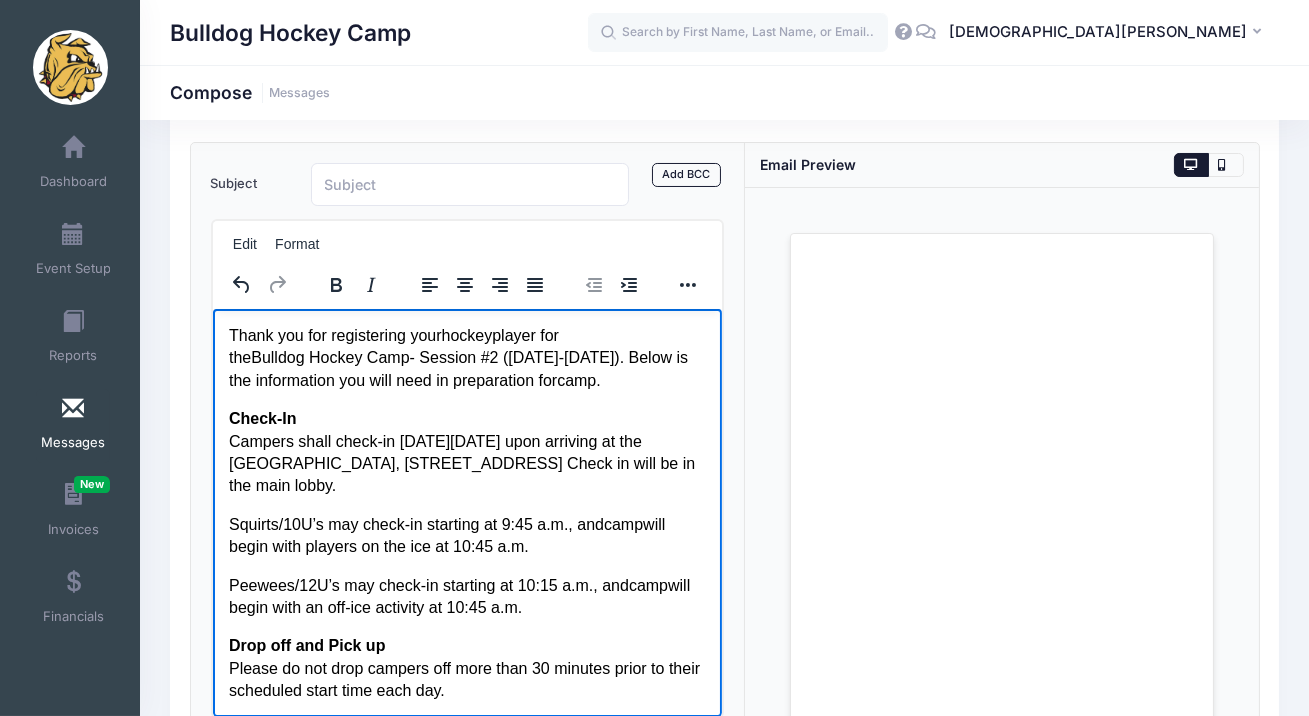 click on "Thank you for registering your  hockey  player for the  Bulldog   Hockey   Camp  - Session #2 (July 21-24). Below is the information you will need in preparation for  camp ." at bounding box center (467, 357) 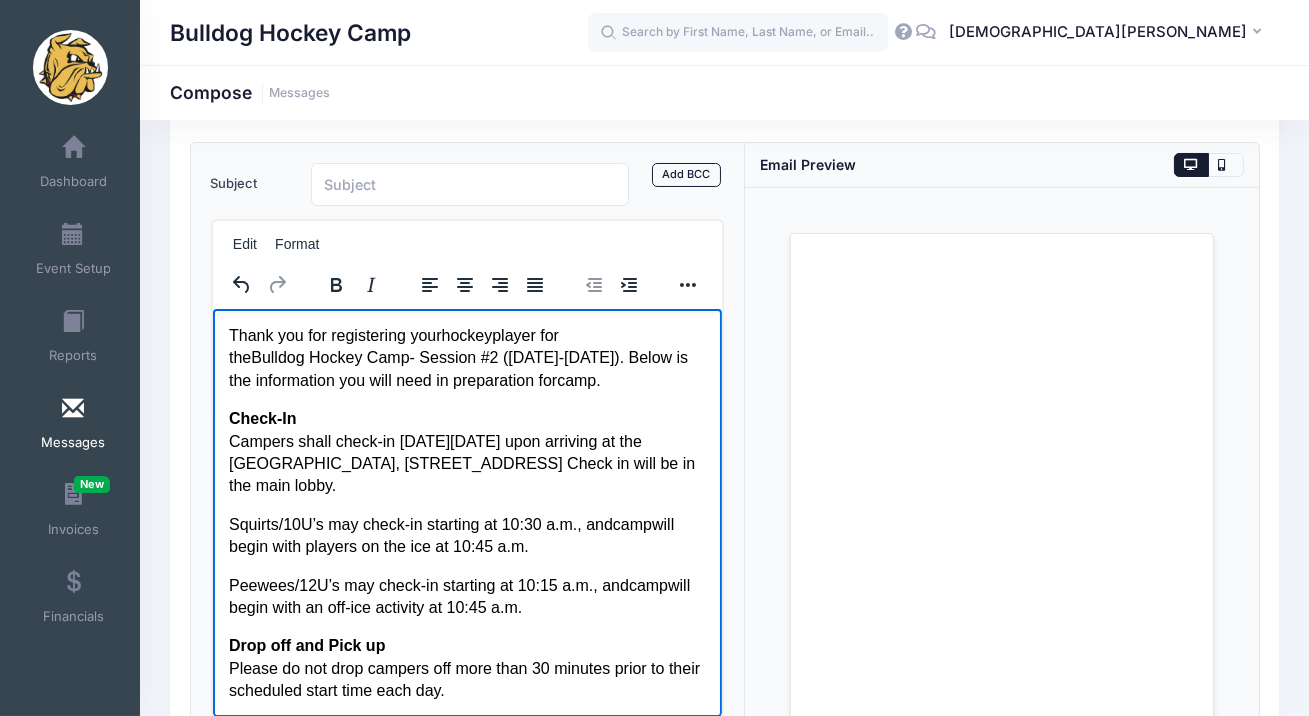 click on "Squirts/10U’s may check-in starting at 10:30 a.m., and  camp  will begin with players on the ice at 10:45 a.m." at bounding box center (467, 535) 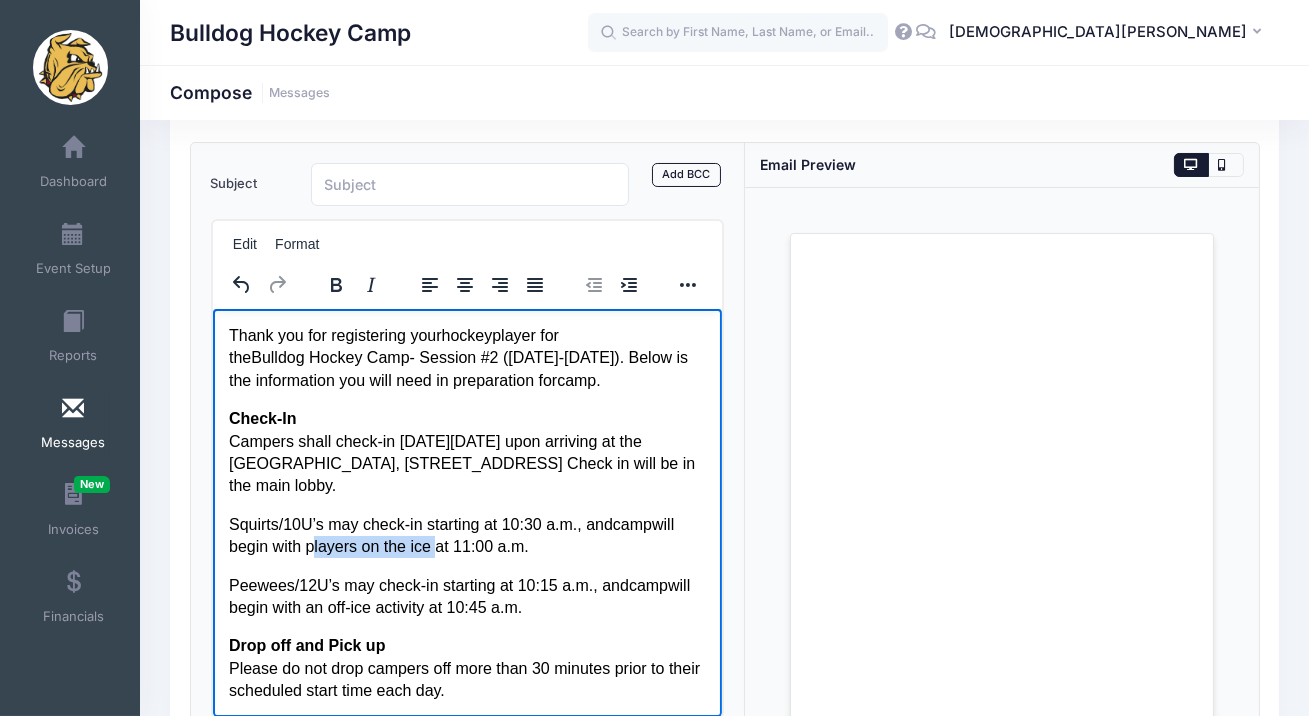 drag, startPoint x: 435, startPoint y: 547, endPoint x: 311, endPoint y: 550, distance: 124.036285 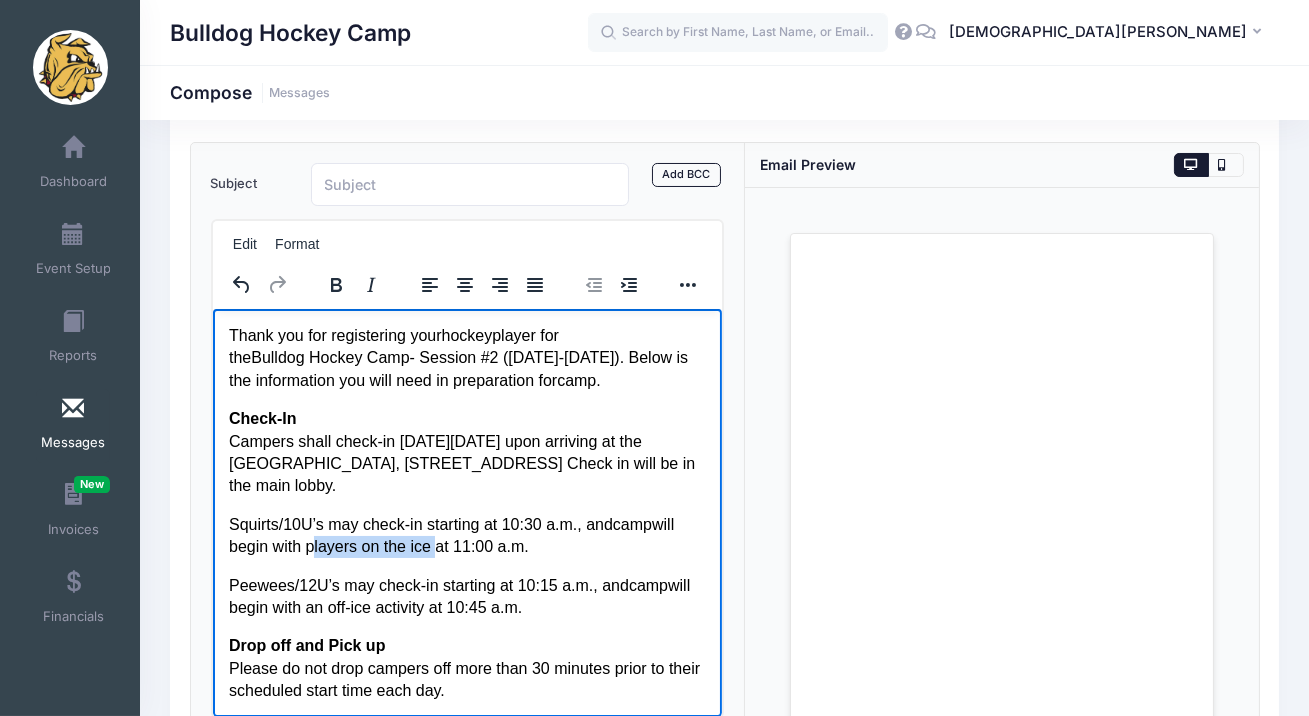 click on "Squirts/10U’s may check-in starting at 10:30 a.m., and  camp  will begin with players on the ice at 11:00 a.m." at bounding box center [467, 535] 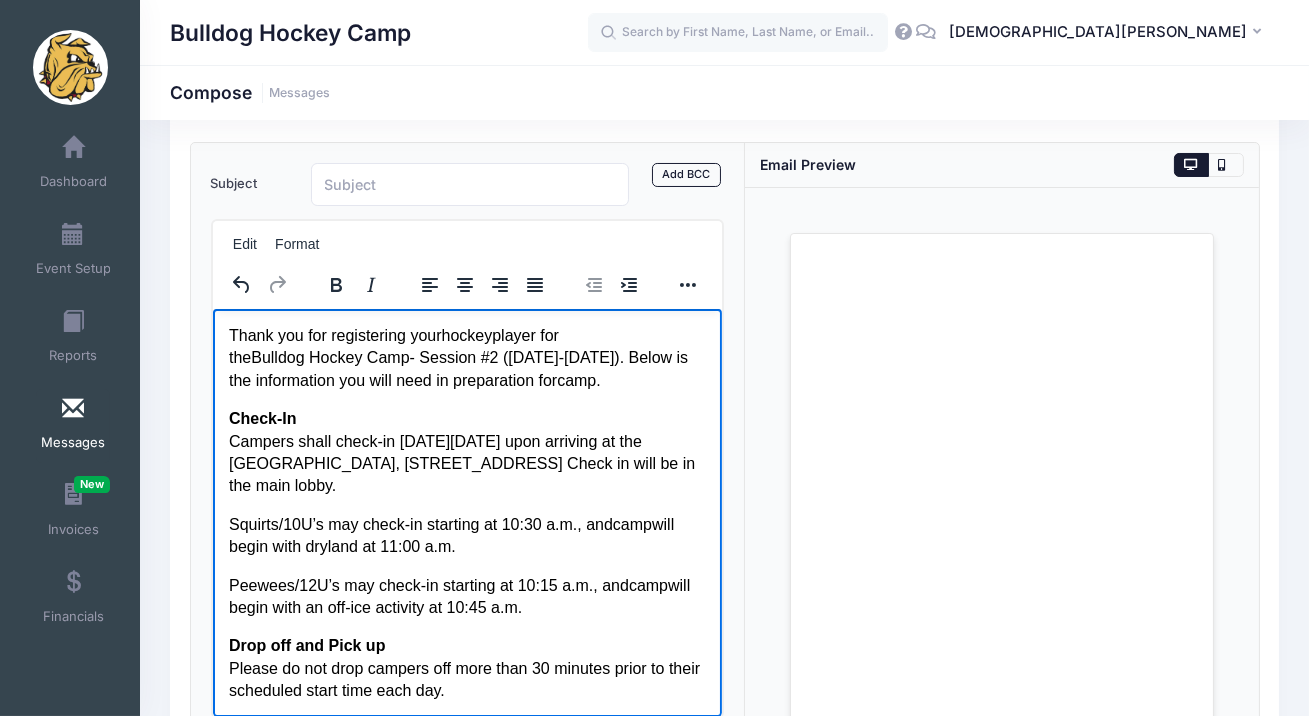 click on "Peewees/12U’s may check-in starting at 10:15 a.m., and  camp  will begin with an off-ice activity at 10:45 a.m." at bounding box center (467, 596) 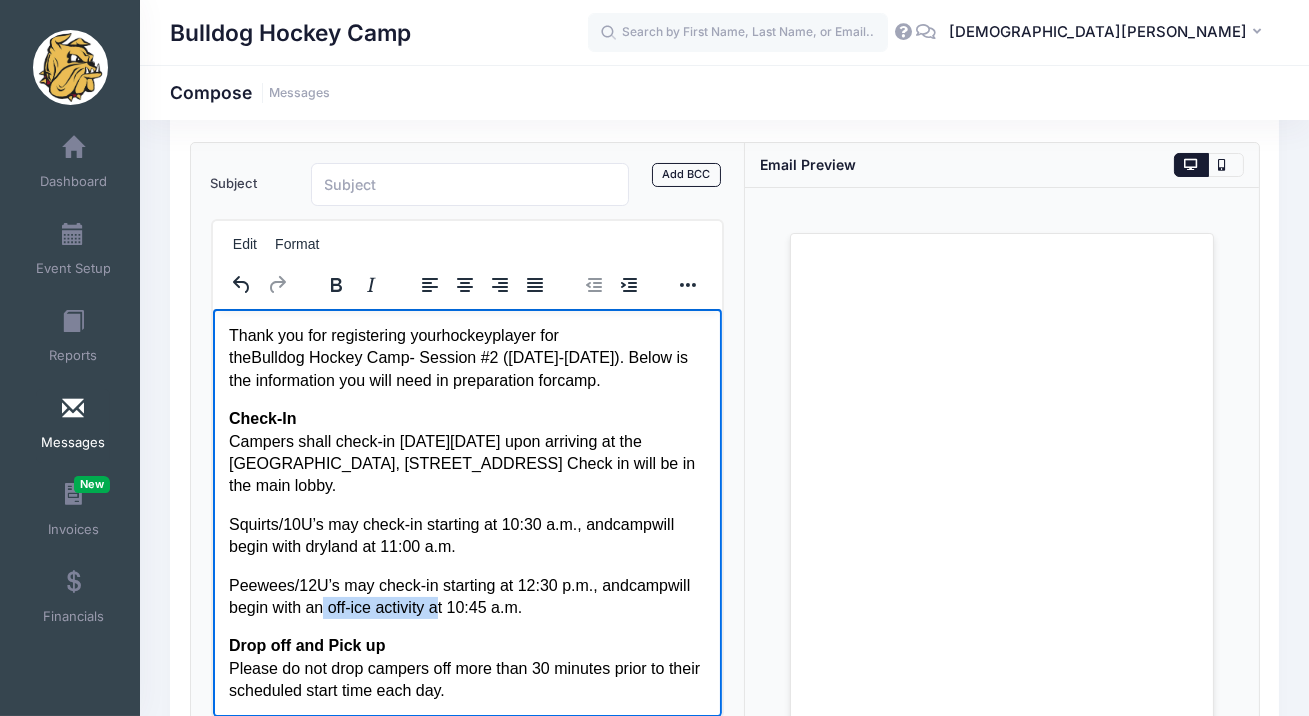 drag, startPoint x: 437, startPoint y: 610, endPoint x: 313, endPoint y: 609, distance: 124.004036 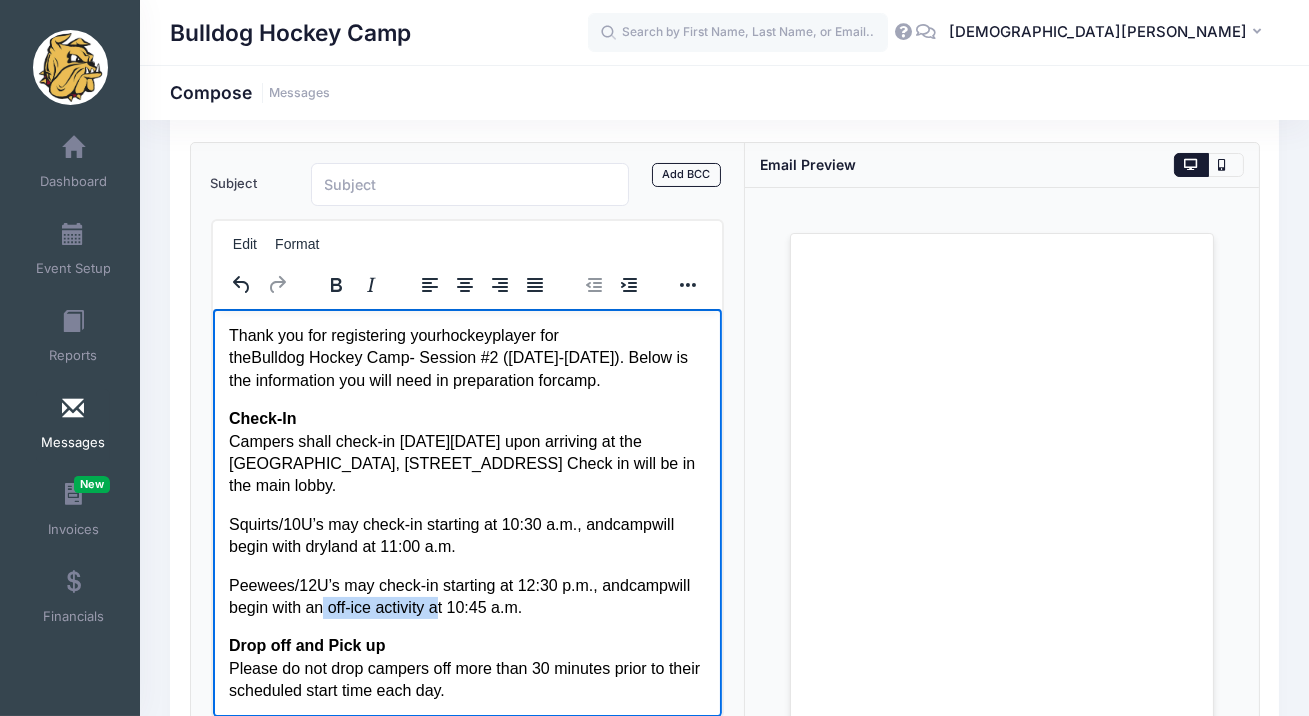 click on "Peewees/12U’s may check-in starting at 12:30 p.m., and  camp  will begin with an off-ice activity at 10:45 a.m." at bounding box center (467, 596) 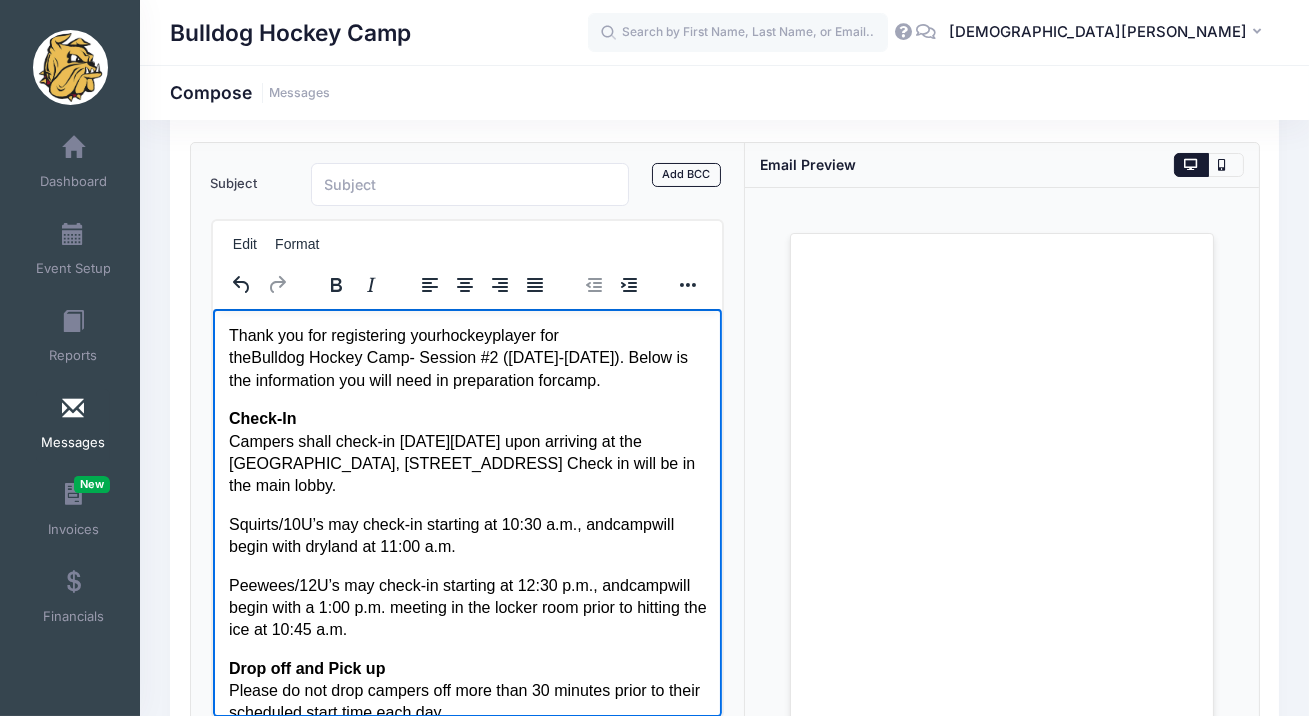 click on "Peewees/12U’s may check-in starting at 12:30 p.m., and  camp  will begin with a 1:00 p.m. meeting in the locker room prior to hitting the ice at 10:45 a.m." at bounding box center (467, 607) 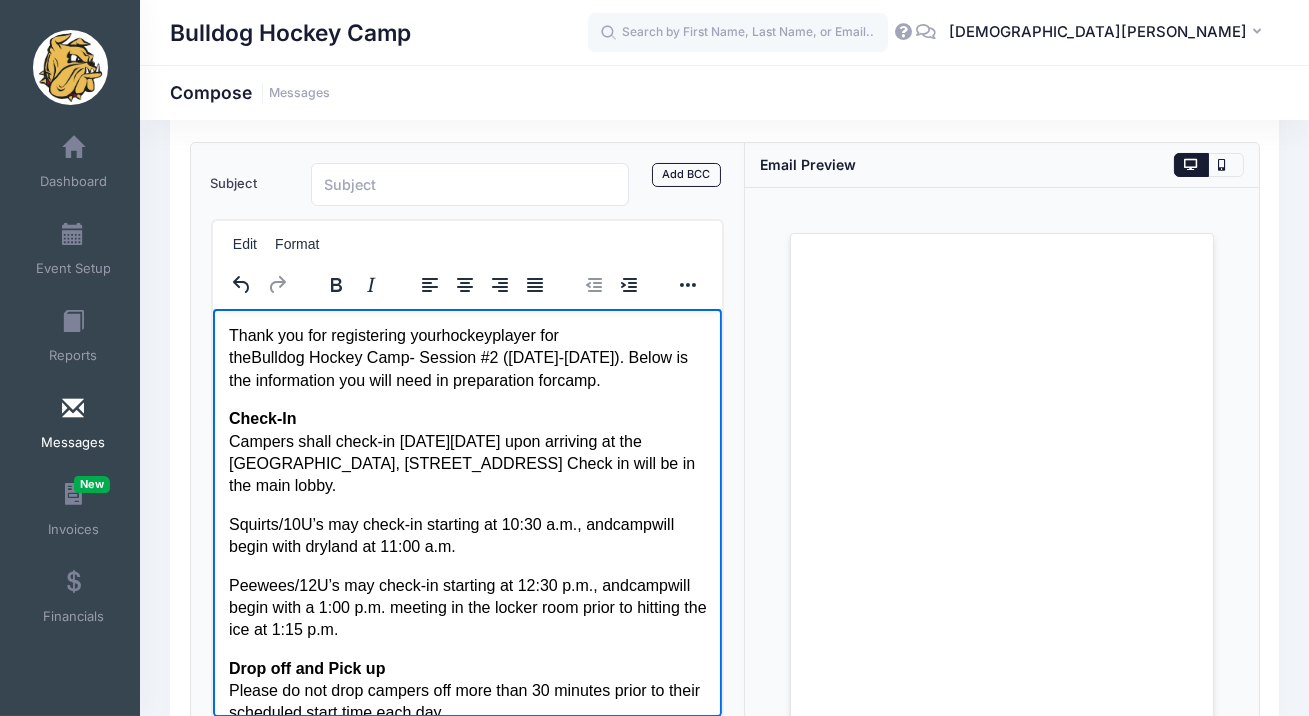 click on "Peewees/12U’s may check-in starting at 12:30 p.m., and  camp  will begin with a 1:00 p.m. meeting in the locker room prior to hitting the ice at 1:15 p.m." at bounding box center (467, 607) 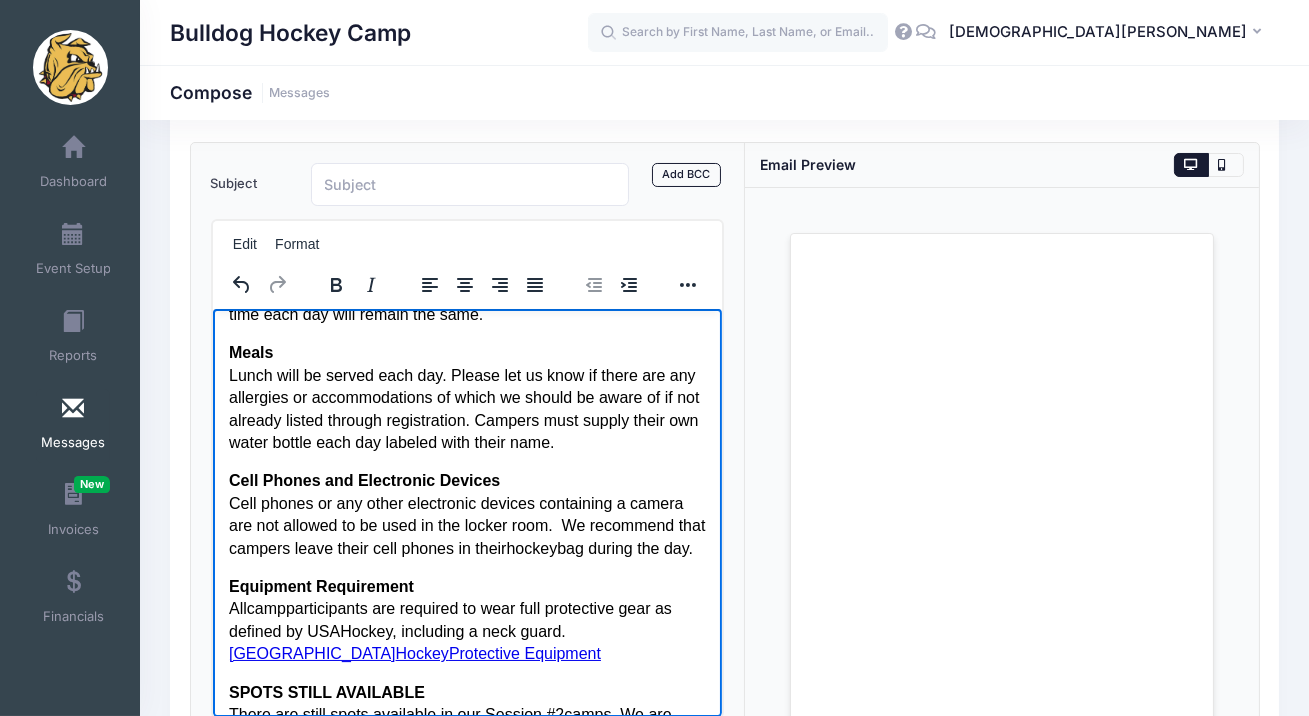 scroll, scrollTop: 507, scrollLeft: 0, axis: vertical 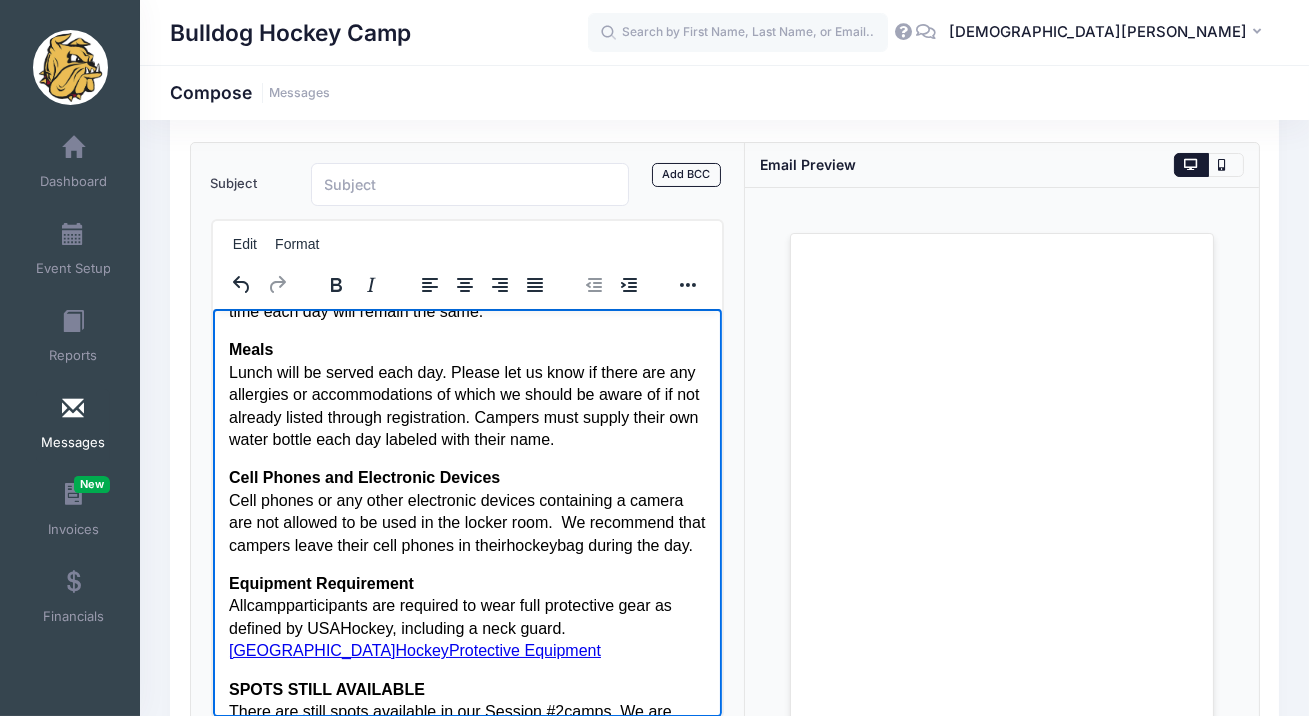 click on "Meals Lunch will be served each day. Please let us know if there are any allergies or accommodations of which we should be aware of if not already listed through registration. Campers must supply their own water bottle each day labeled with their name." at bounding box center [467, 394] 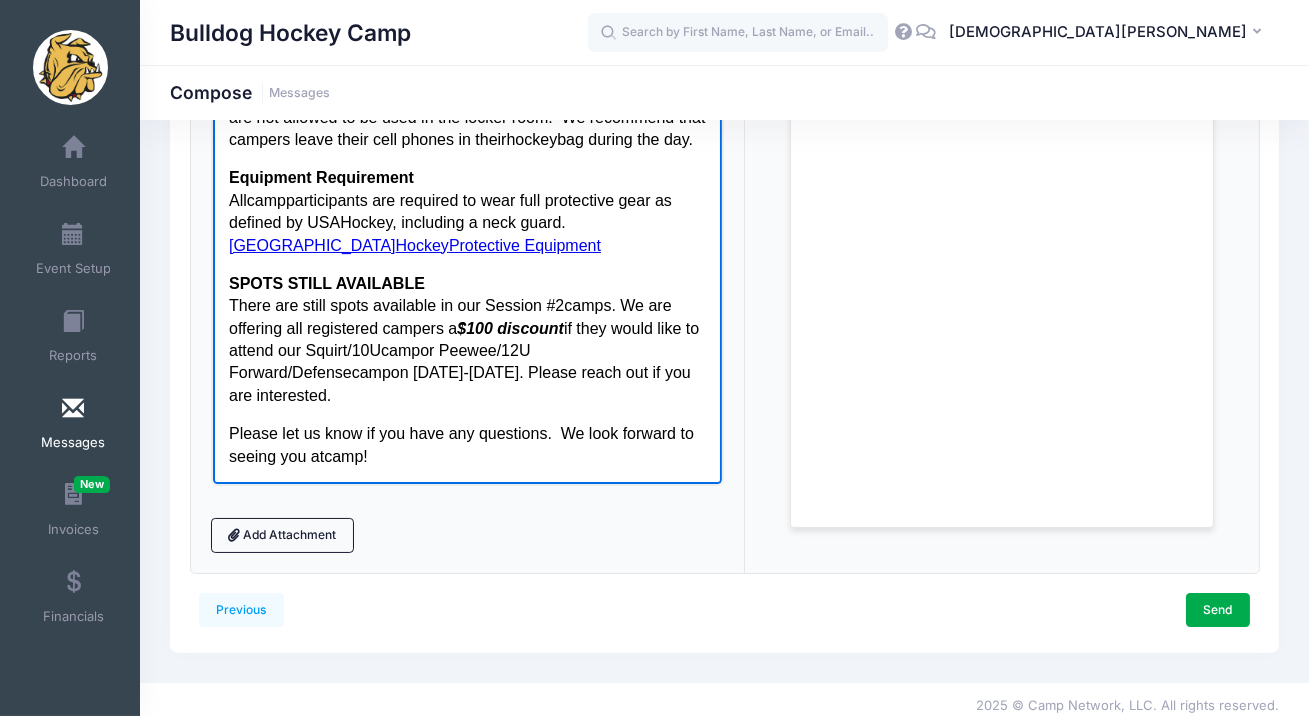 scroll, scrollTop: 335, scrollLeft: 0, axis: vertical 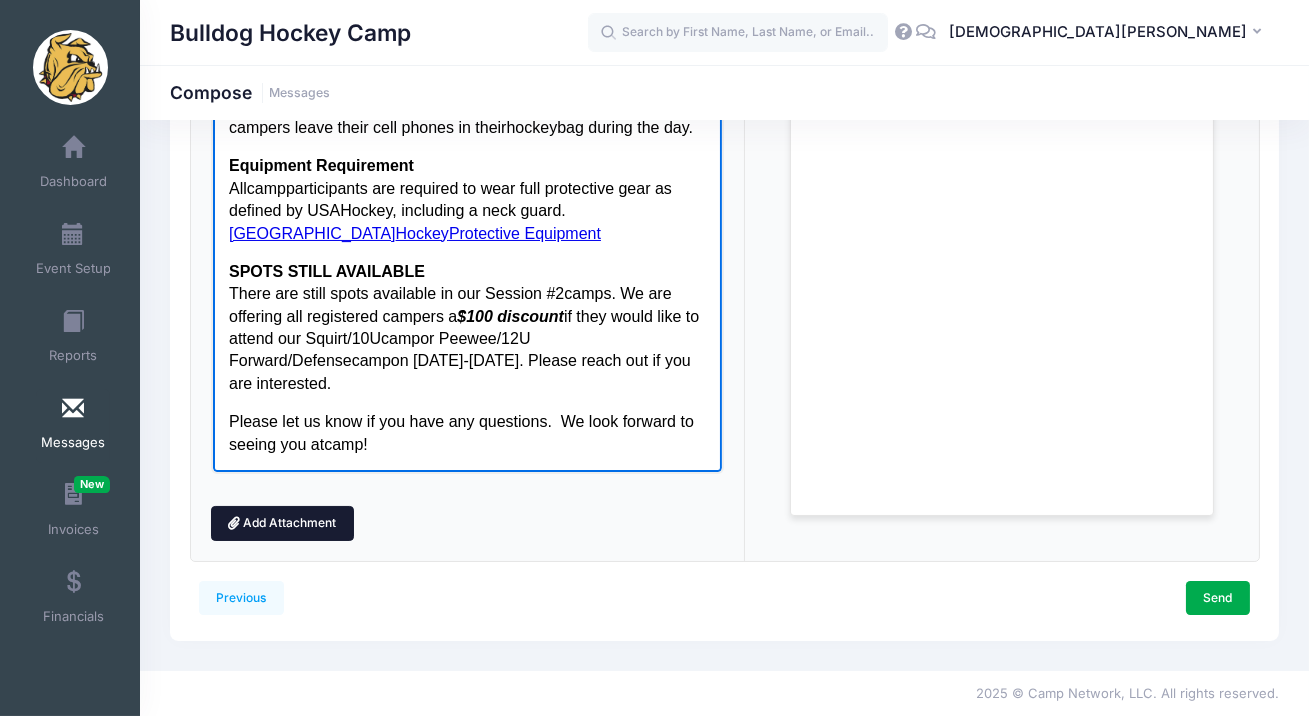 click on "Add Attachment" at bounding box center (282, 523) 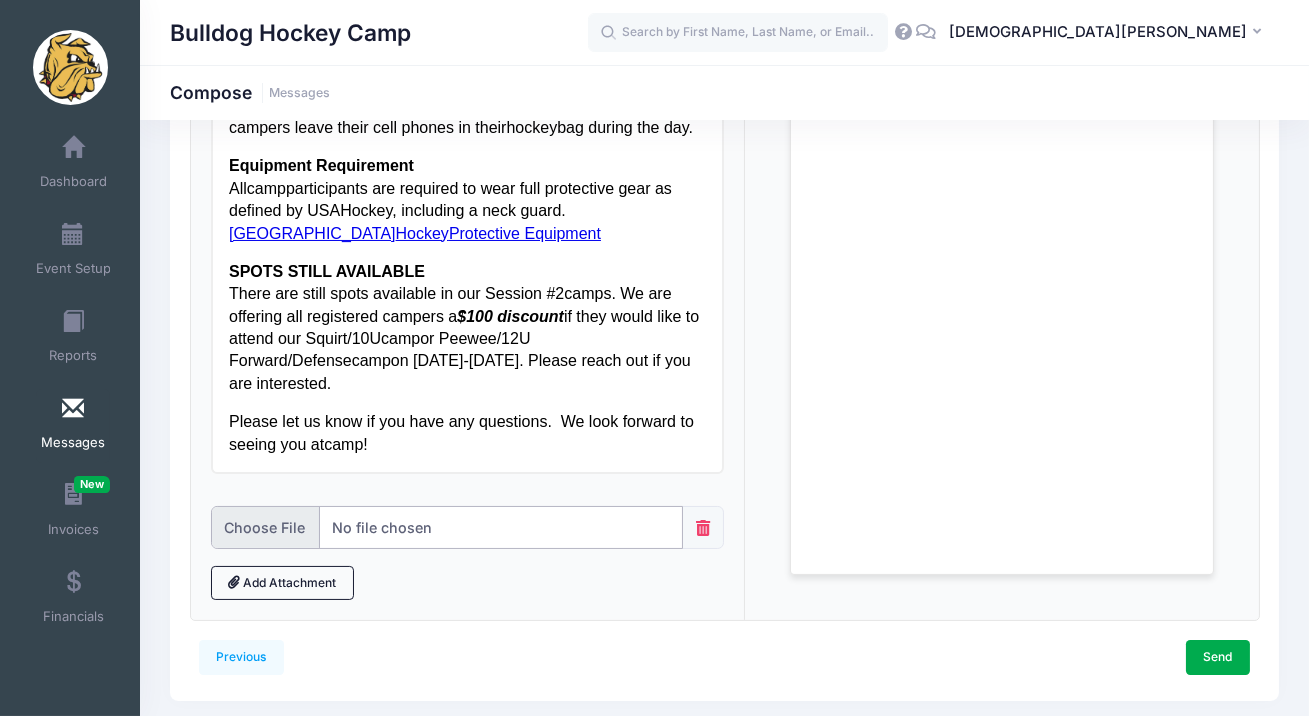 click at bounding box center (447, 527) 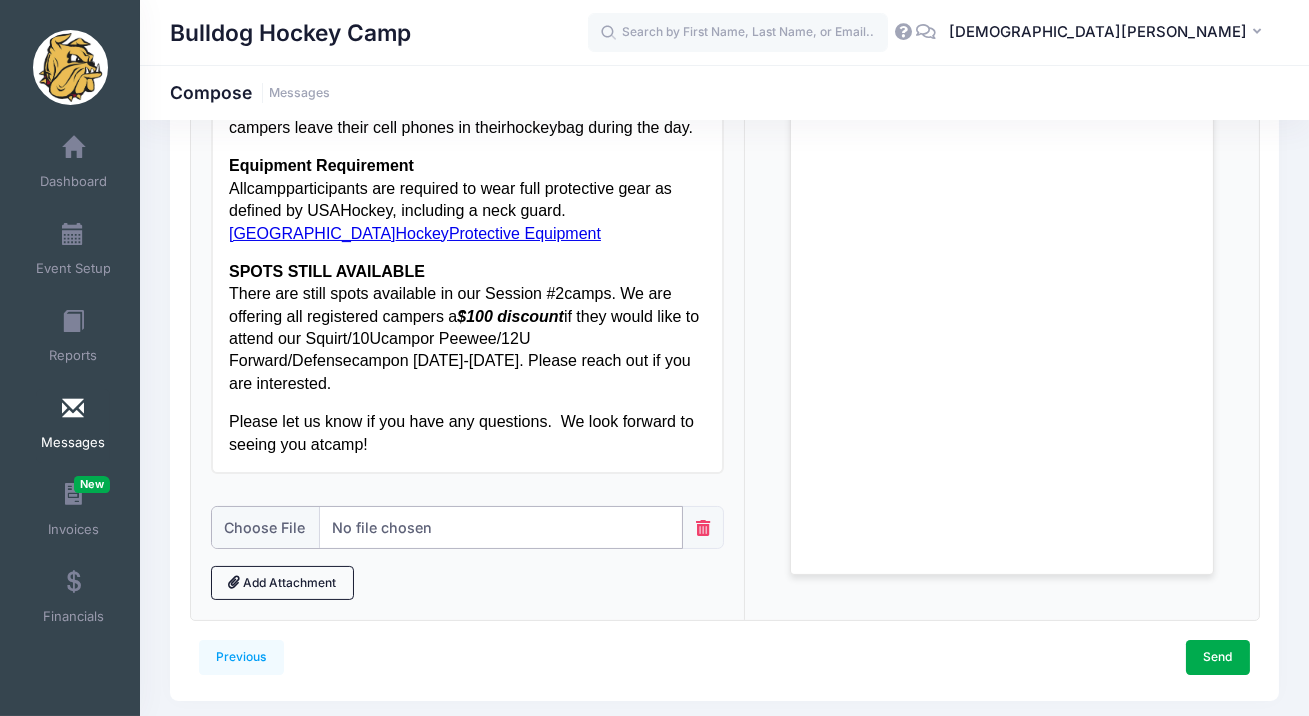 type on "C:\fakepath\2025 Session 2 Schedule.pdf" 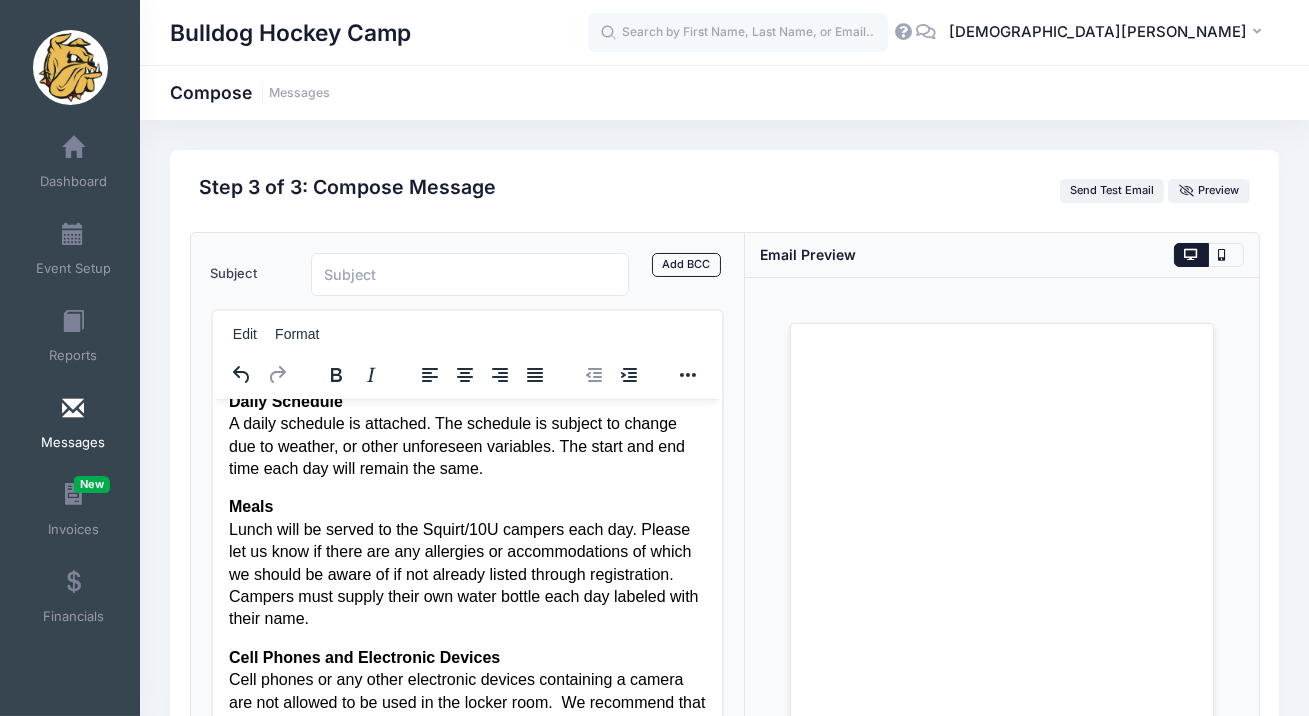 scroll, scrollTop: 438, scrollLeft: 0, axis: vertical 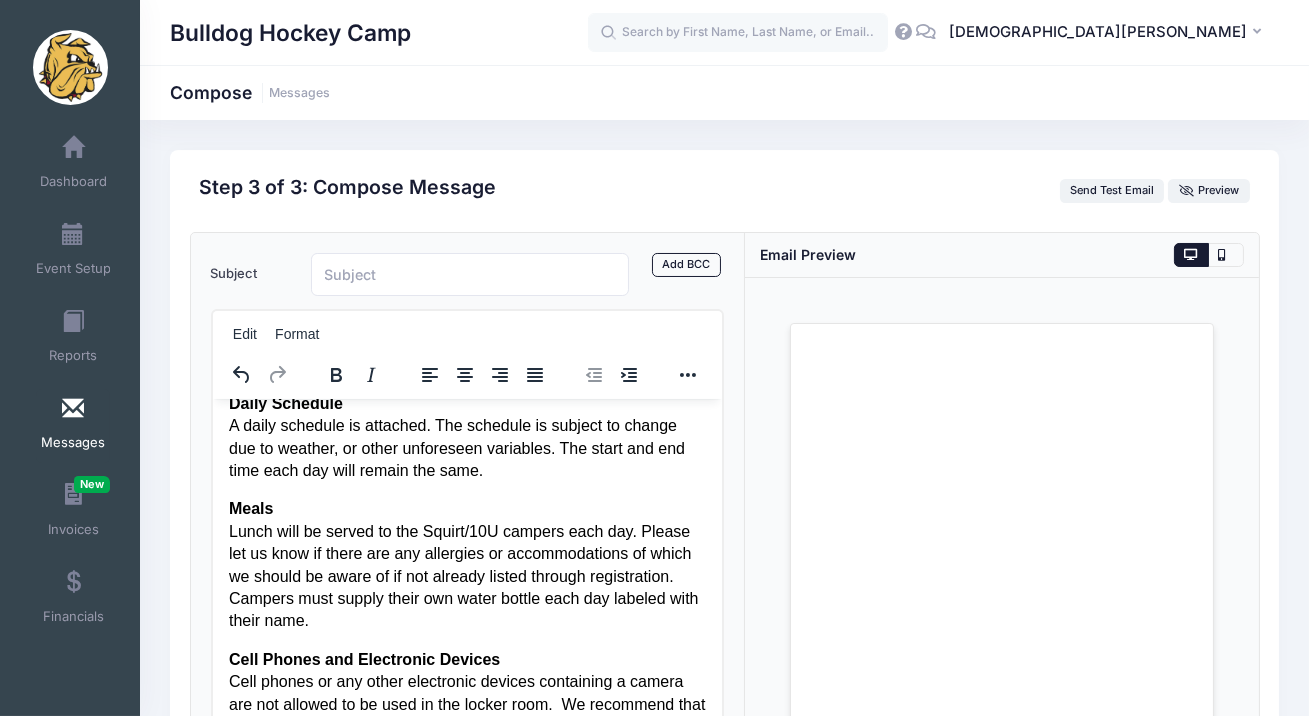 click on "Meals Lunch will be served to the Squirt/10U campers each day. Please let us know if there are any allergies or accommodations of which we should be aware of if not already listed through registration. Campers must supply their own water bottle each day labeled with their name." at bounding box center [467, 564] 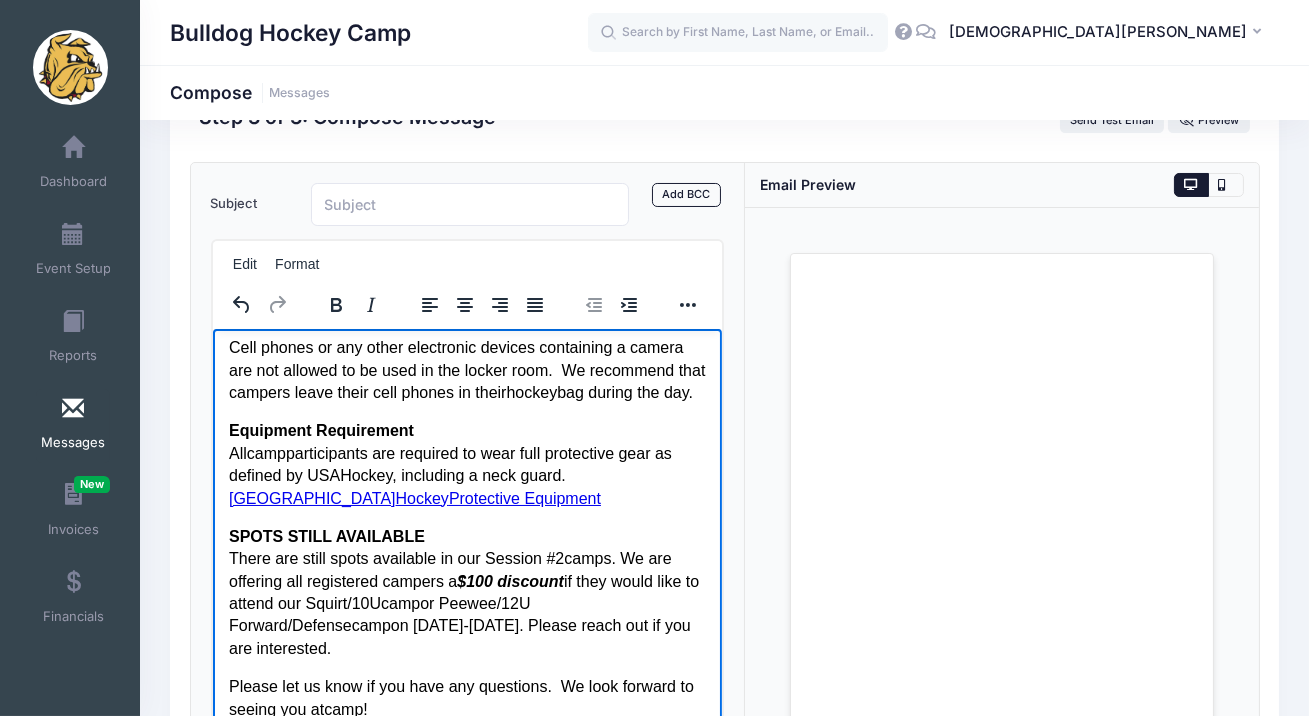 scroll, scrollTop: 0, scrollLeft: 0, axis: both 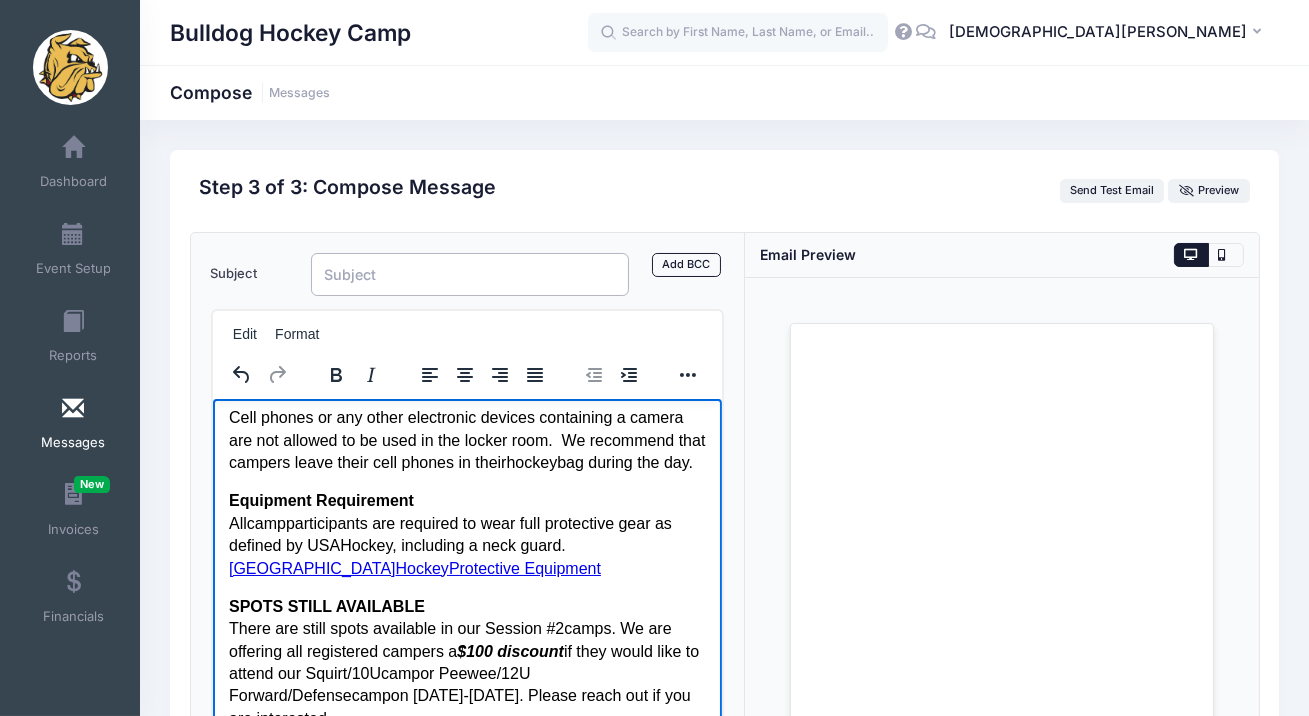 click on "Subject" at bounding box center [470, 274] 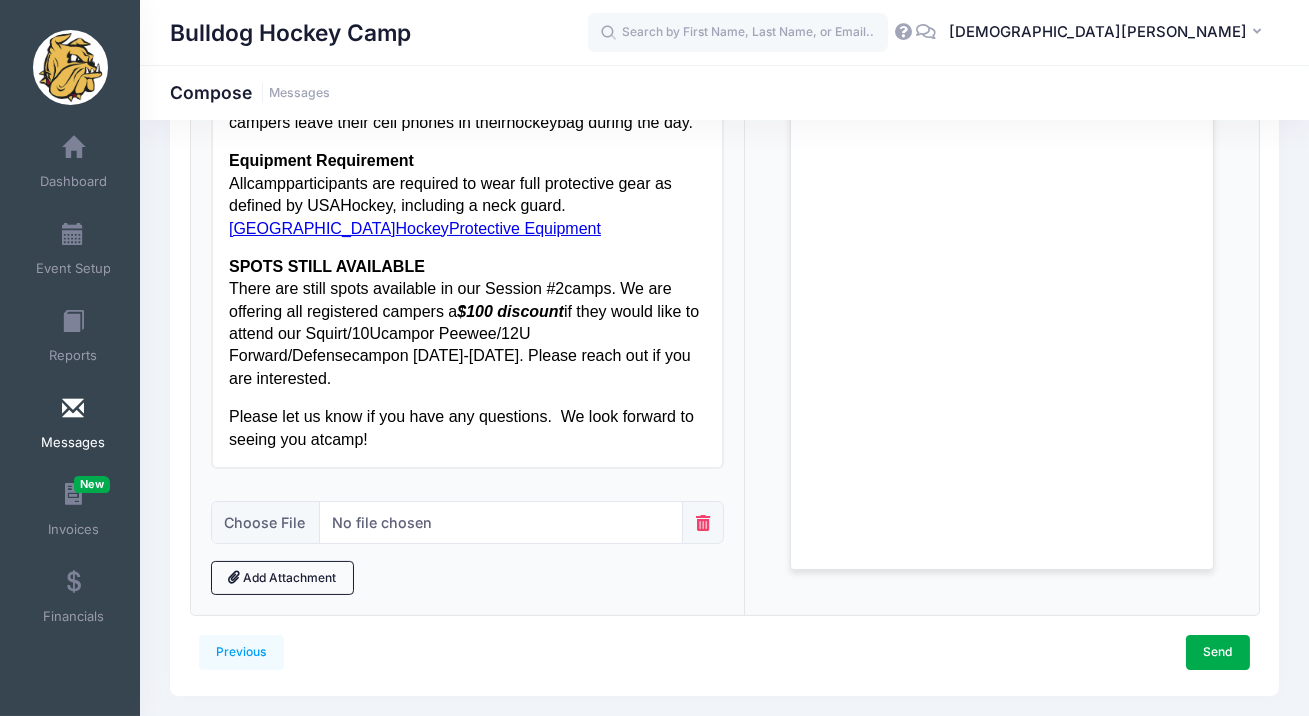 scroll, scrollTop: 746, scrollLeft: 0, axis: vertical 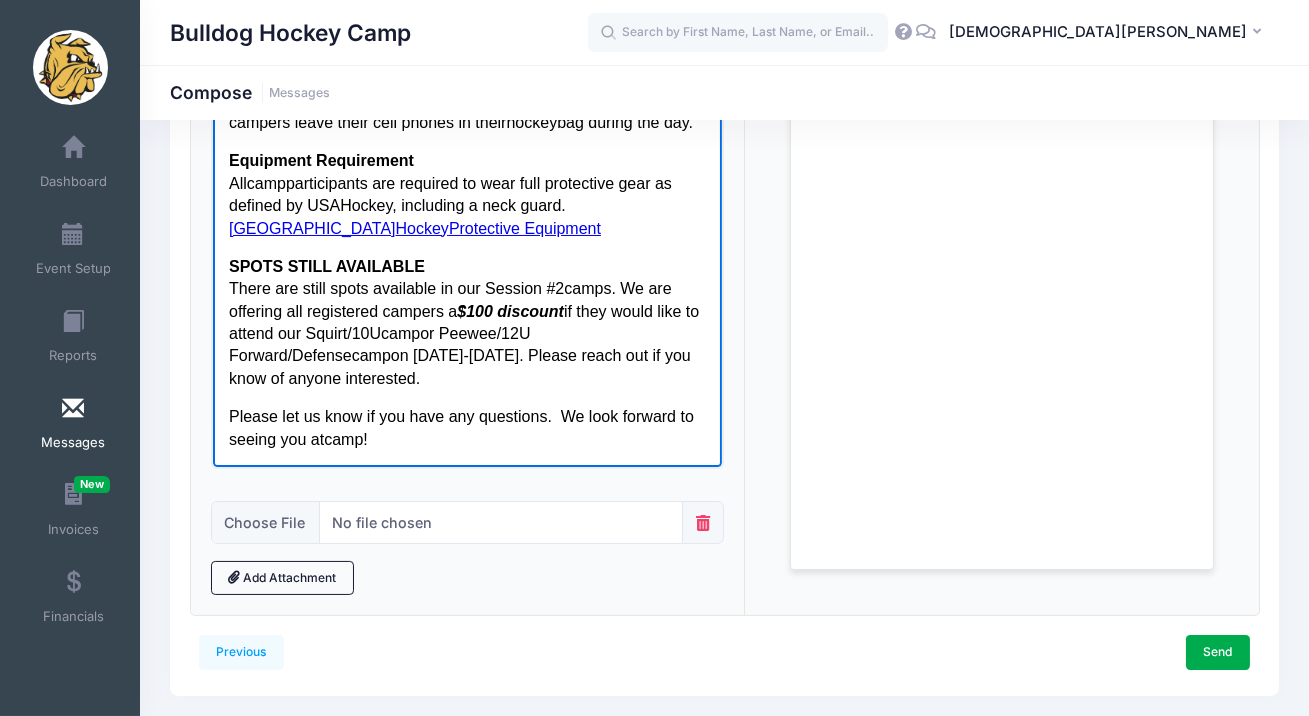 drag, startPoint x: 664, startPoint y: 448, endPoint x: 639, endPoint y: 445, distance: 25.179358 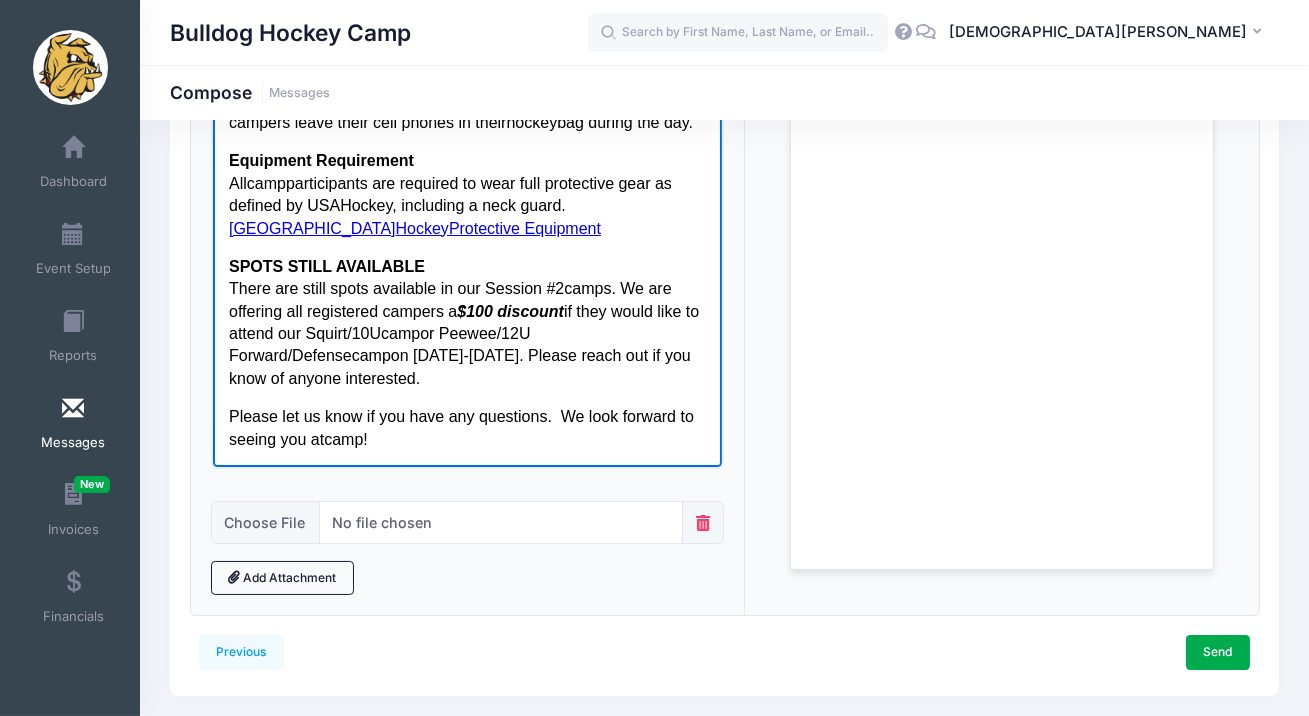 click on "Please let us know if you have any questions.  We look forward to seeing you at  camp !" at bounding box center (467, 427) 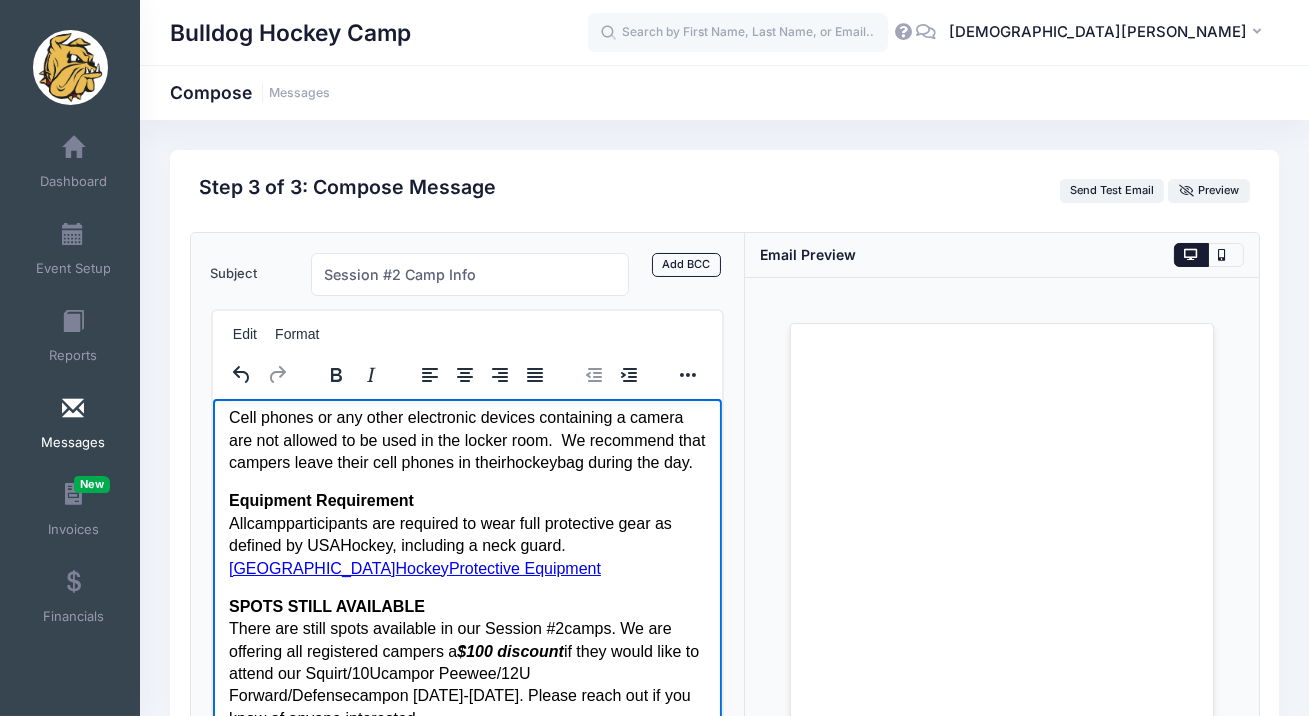 scroll, scrollTop: 746, scrollLeft: 0, axis: vertical 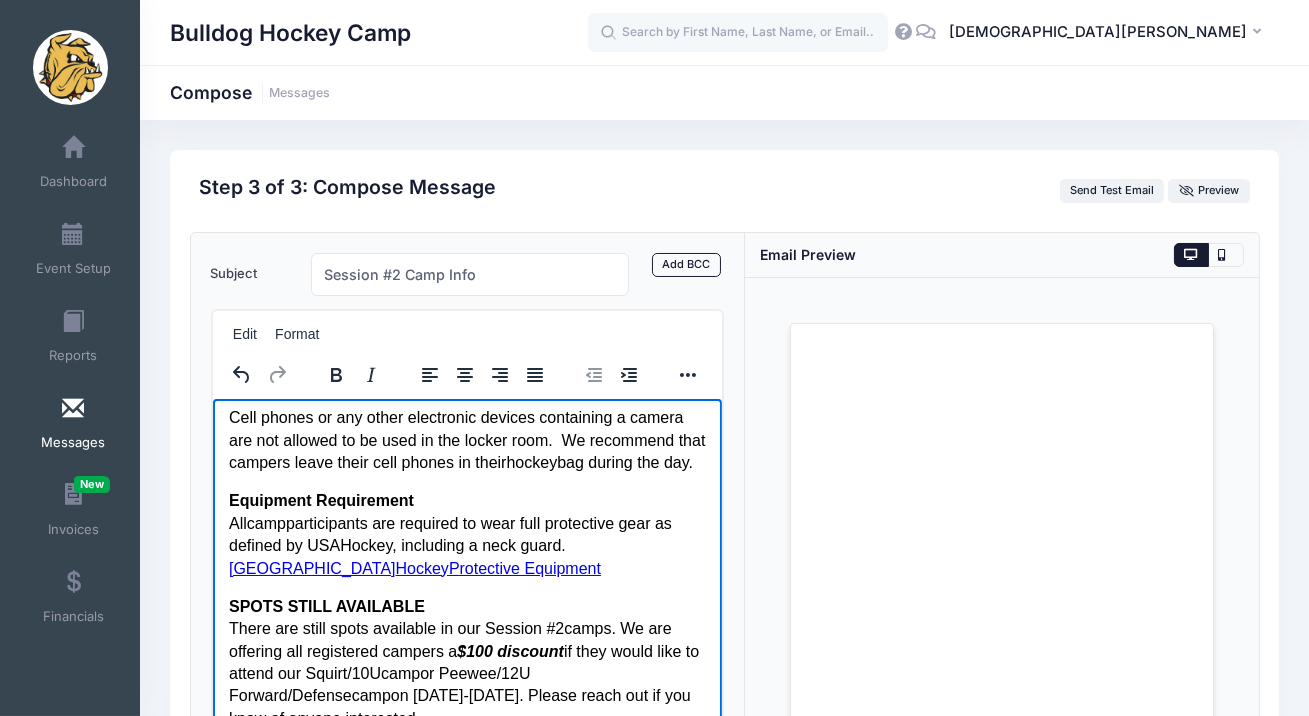 click on "Equipment Requirement All  camp  participants are required to wear full protective gear as defined by USA  Hockey , including a neck guard.  USA  Hockey  Protective Equipment" at bounding box center [467, 534] 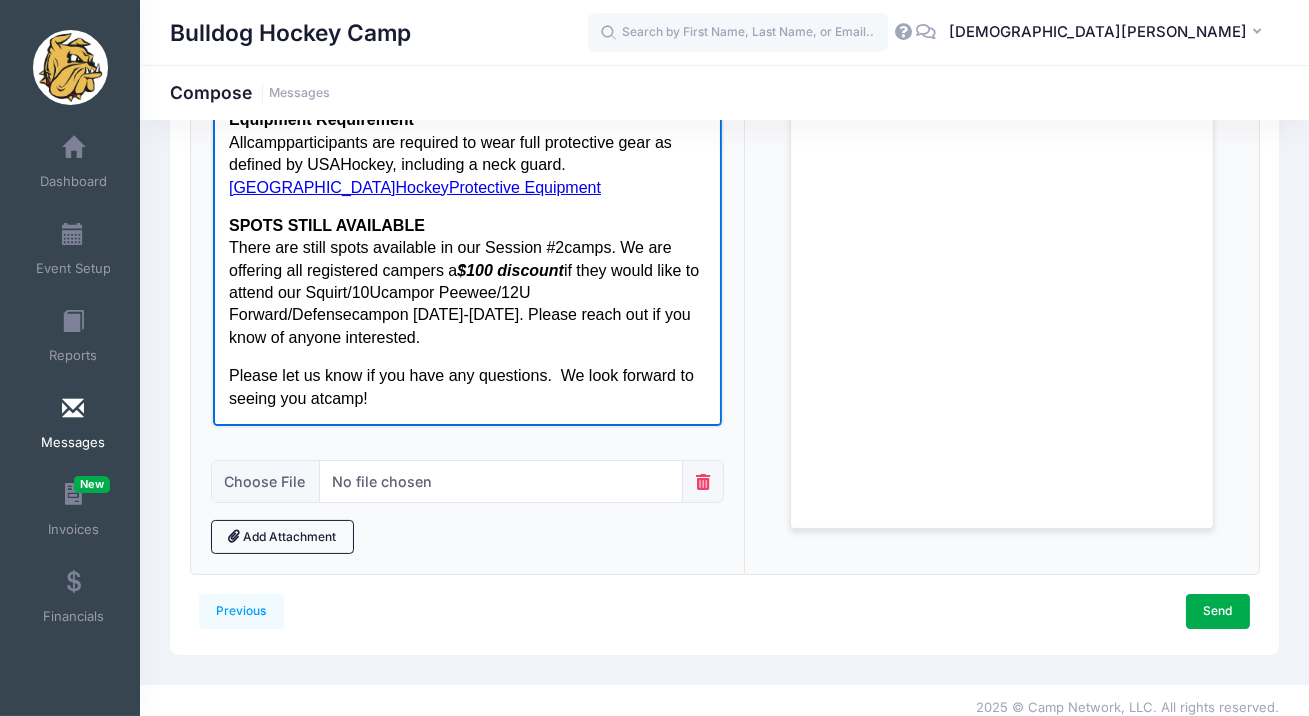 scroll, scrollTop: 394, scrollLeft: 0, axis: vertical 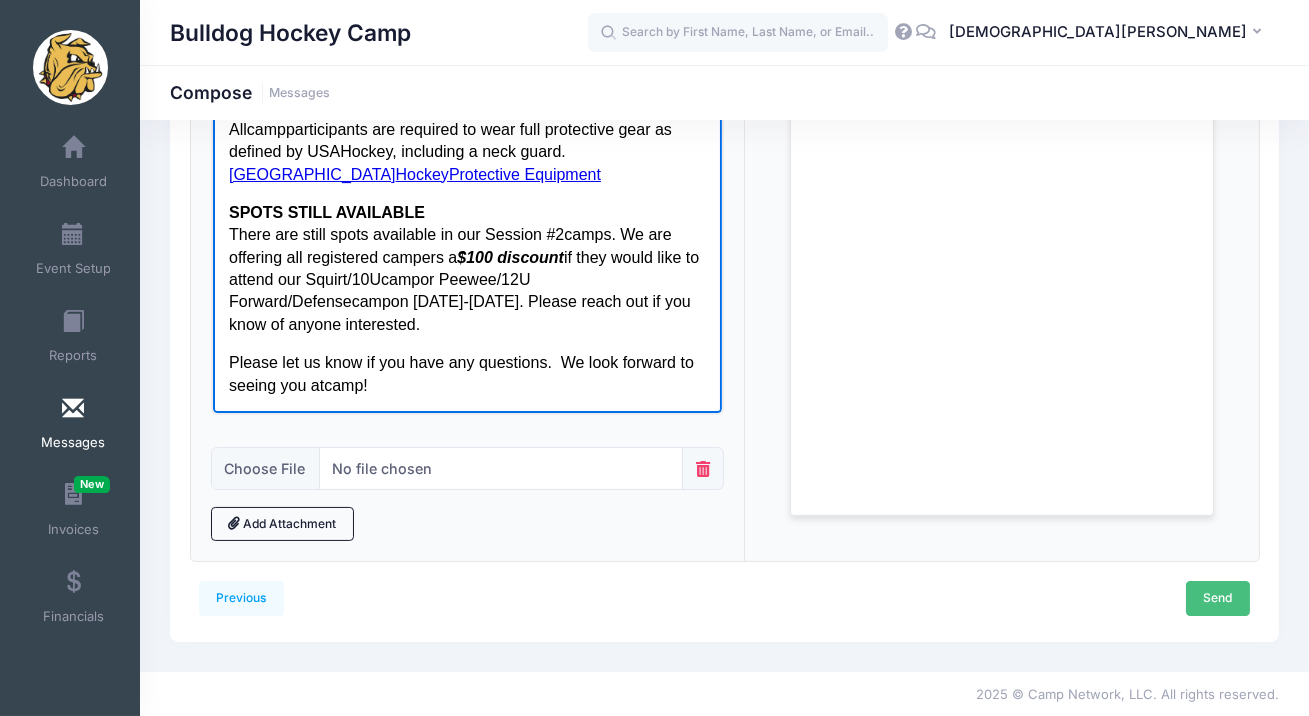 click on "Send" at bounding box center [1218, 598] 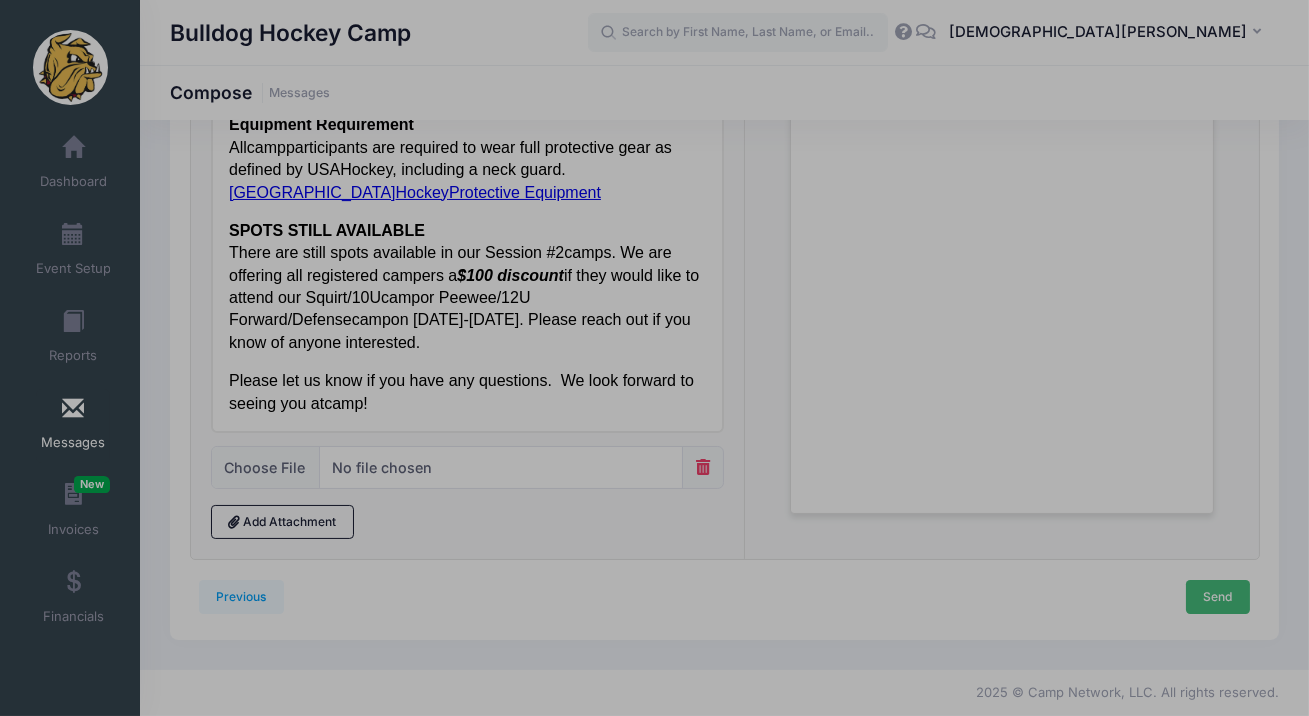 scroll, scrollTop: 0, scrollLeft: 0, axis: both 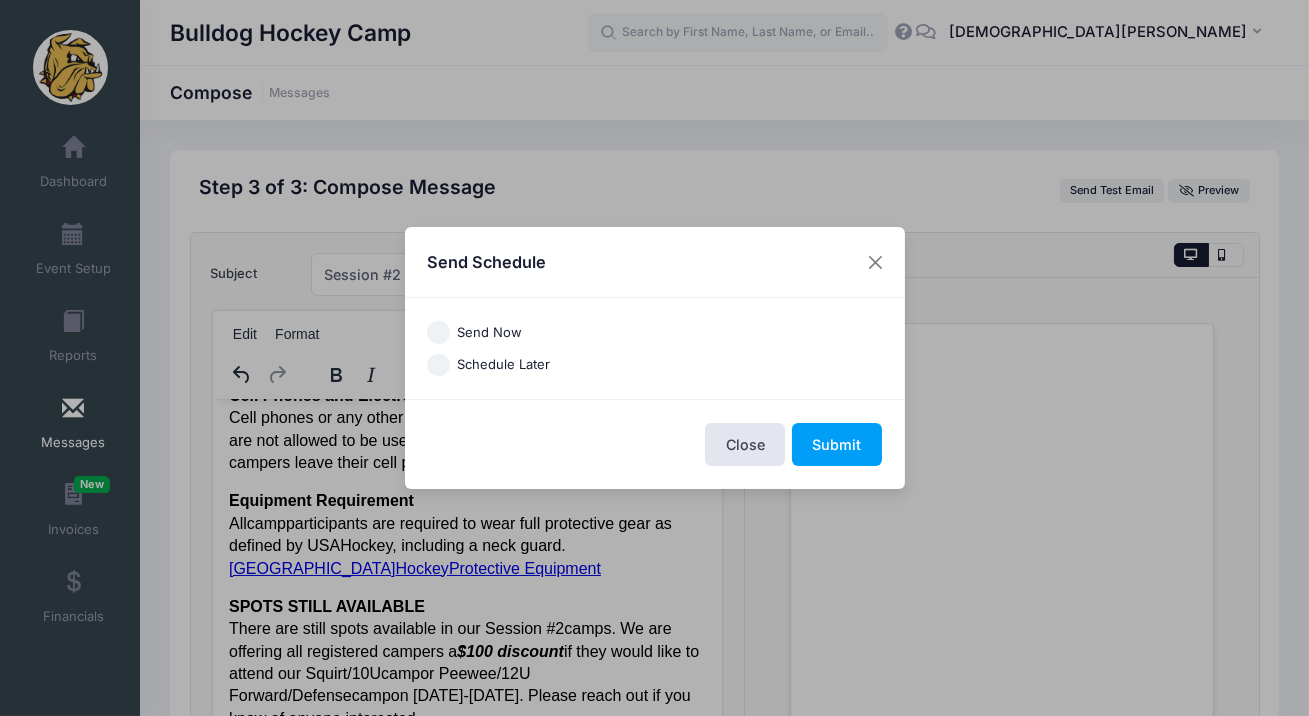 click on "Send Now" at bounding box center (489, 333) 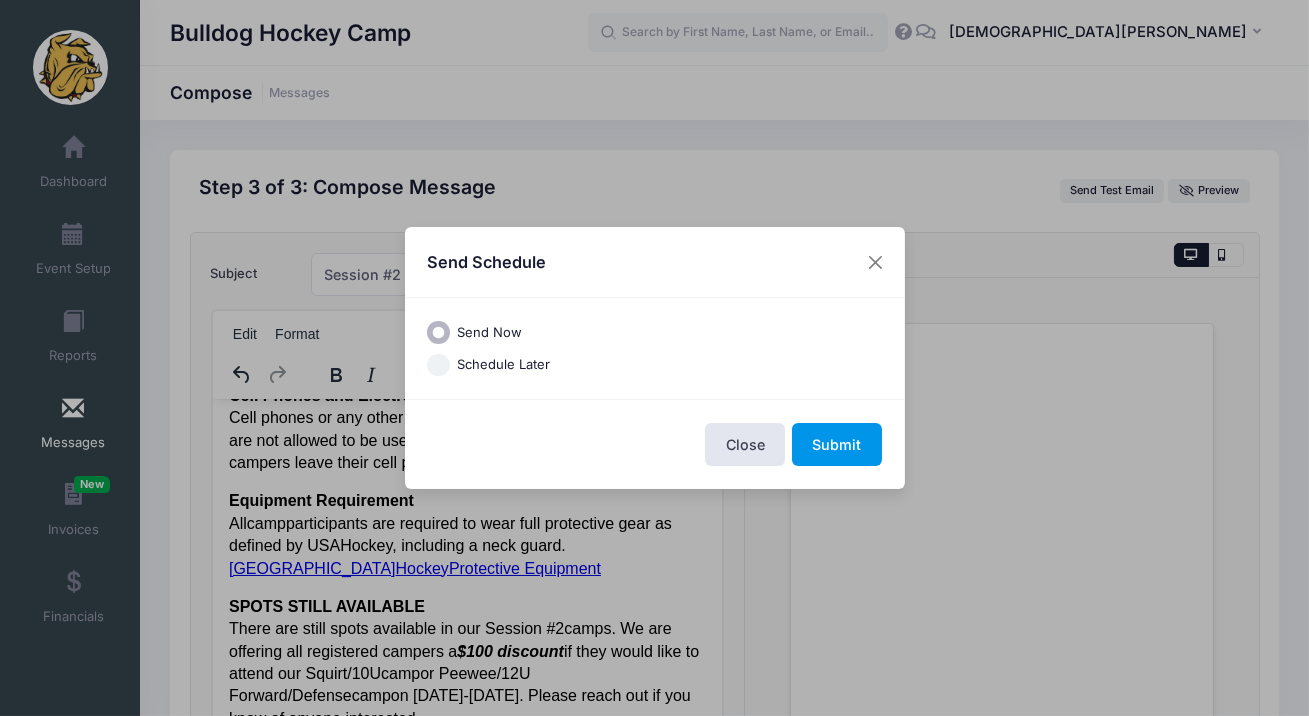 click on "Submit" at bounding box center [837, 444] 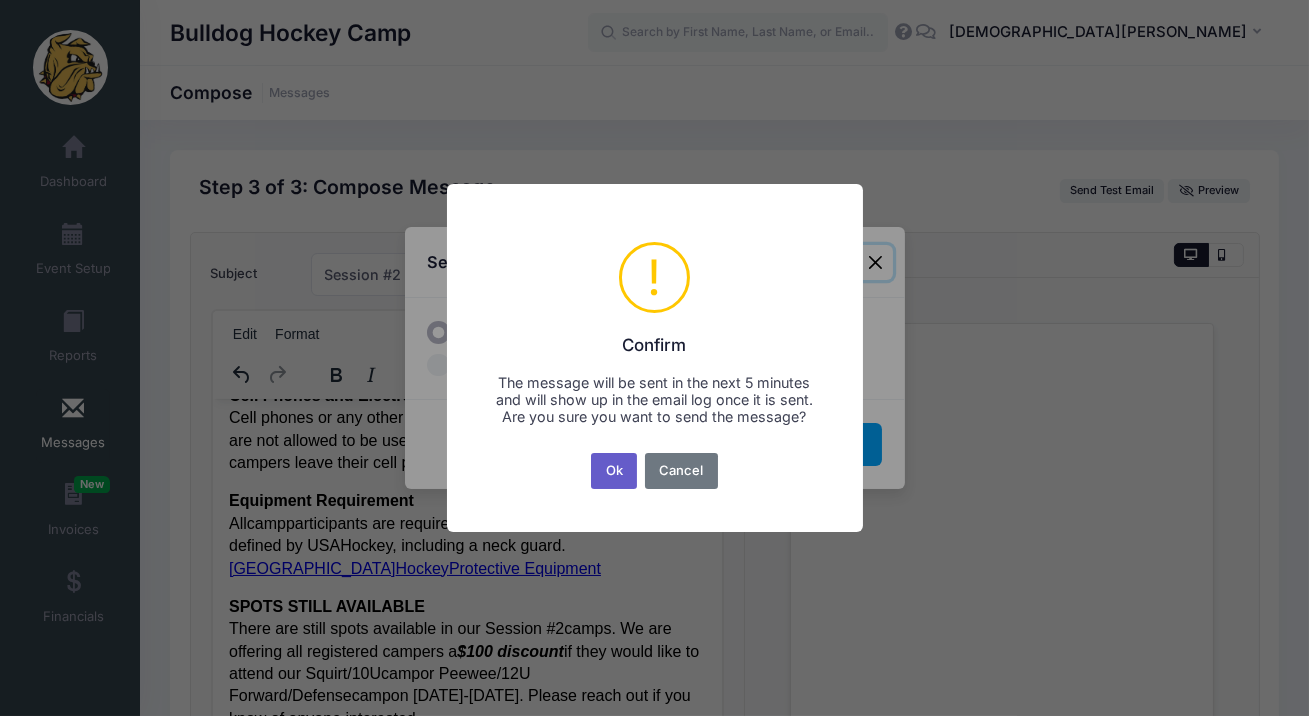 click on "Ok" at bounding box center [614, 471] 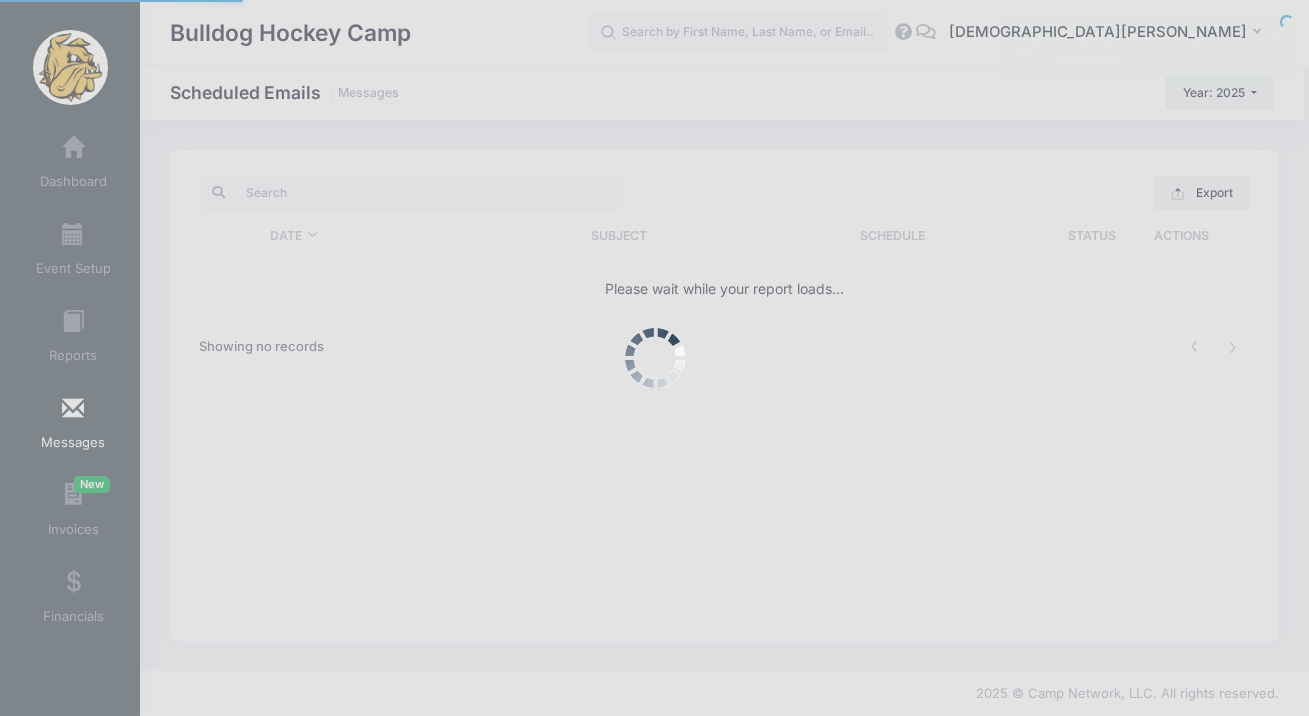 scroll, scrollTop: 0, scrollLeft: 0, axis: both 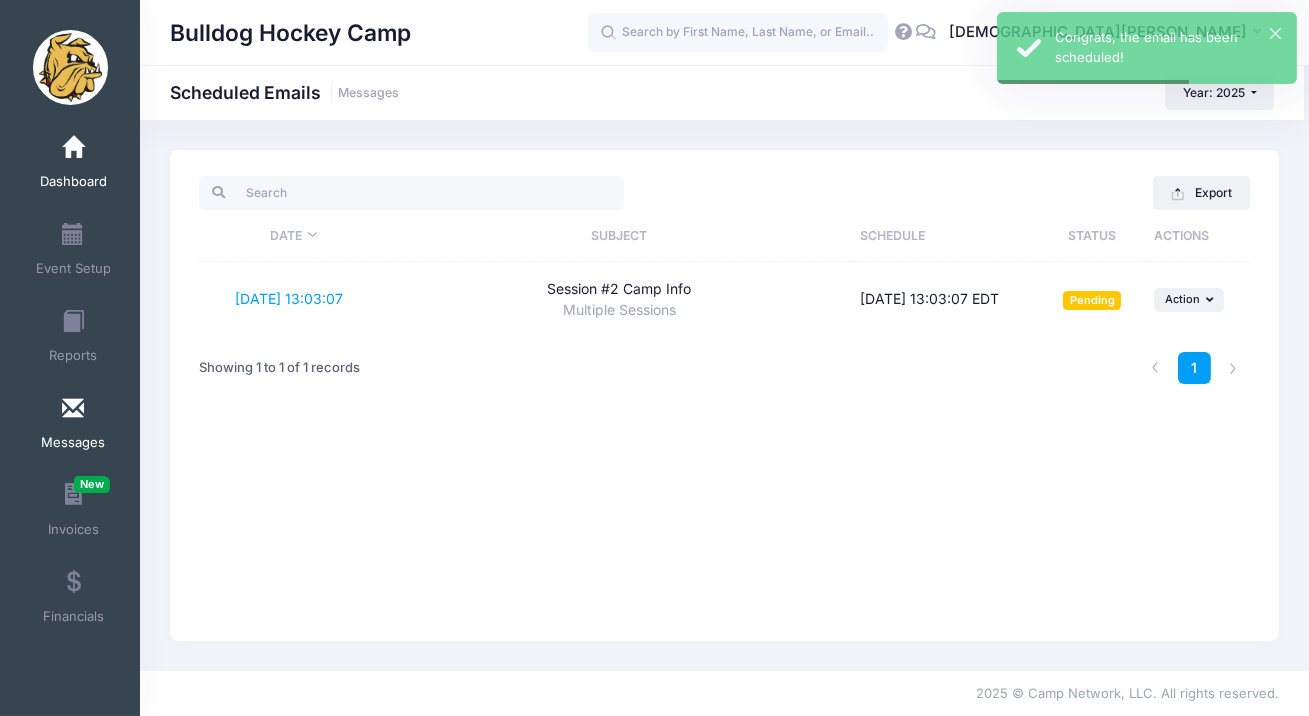 click at bounding box center (73, 148) 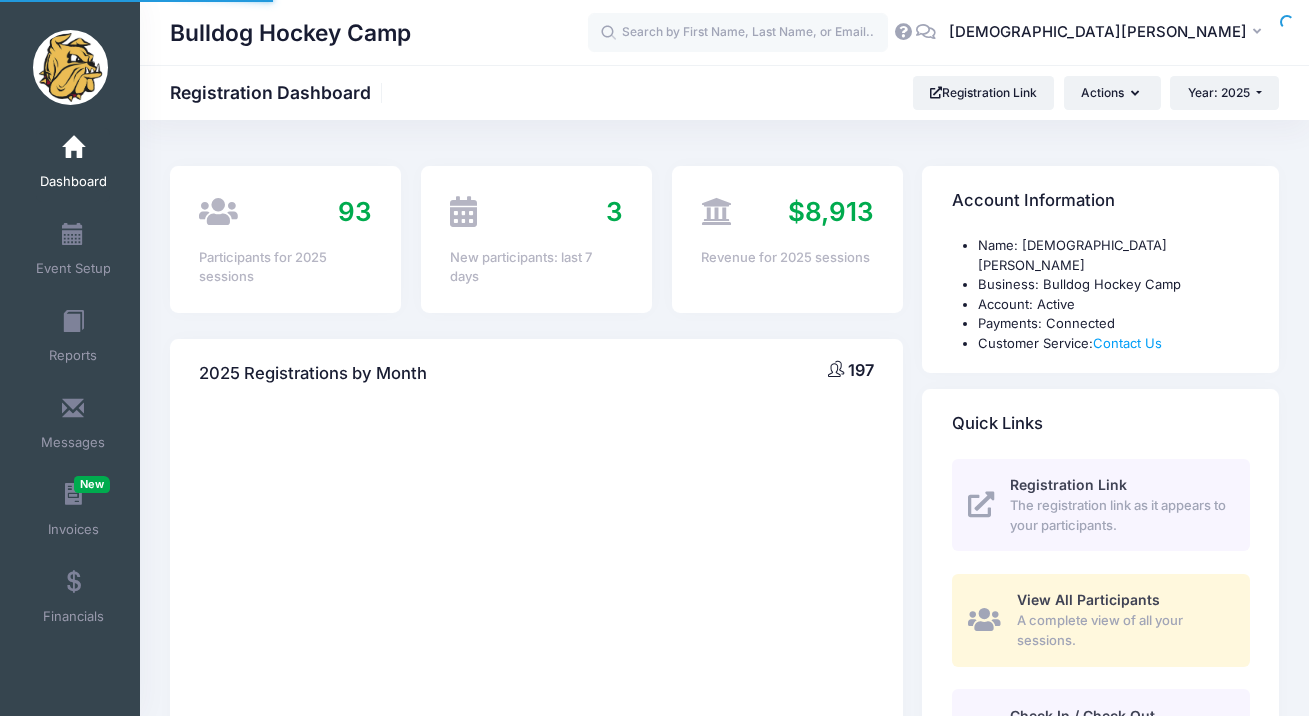 scroll, scrollTop: 0, scrollLeft: 0, axis: both 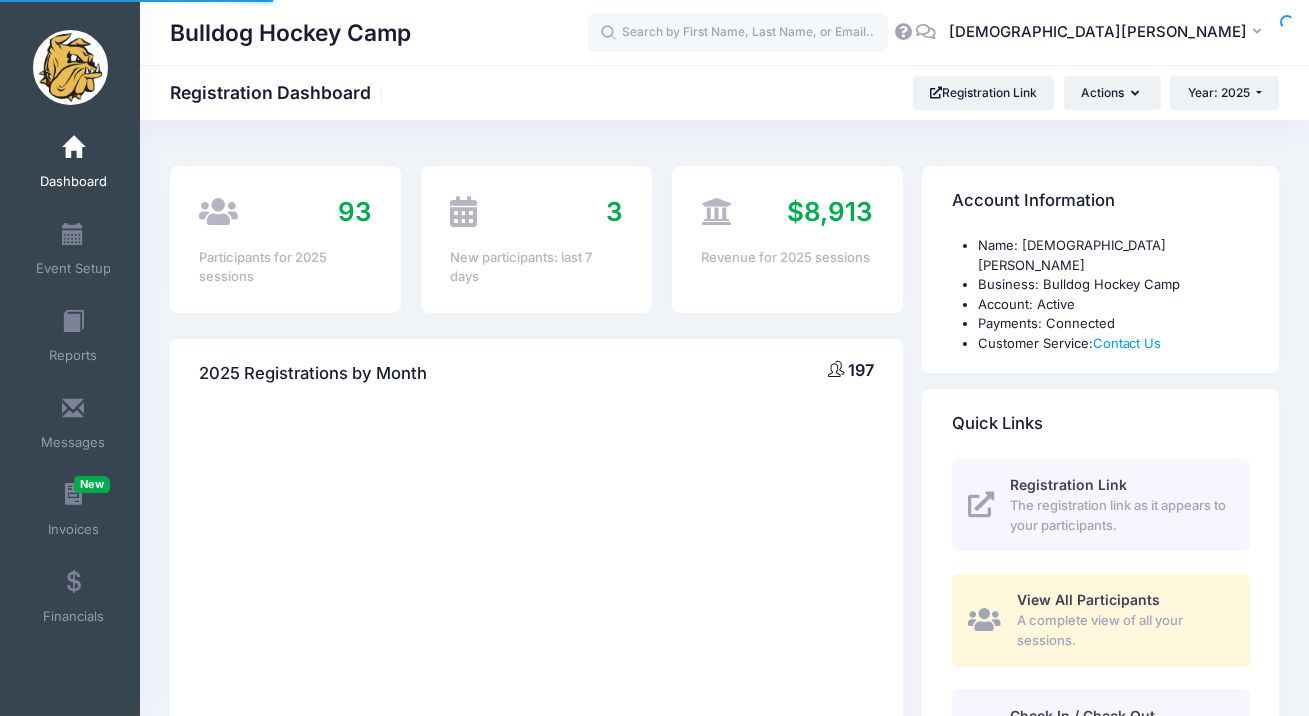 select 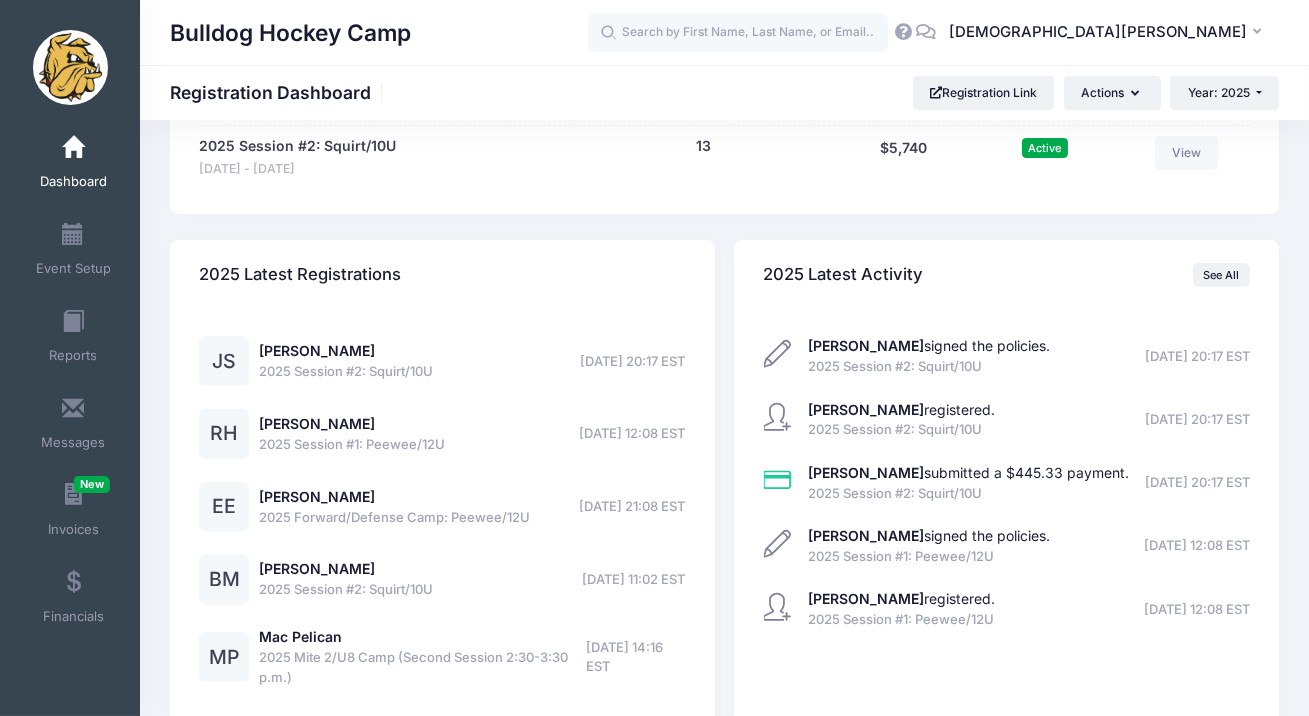 scroll, scrollTop: 1522, scrollLeft: 0, axis: vertical 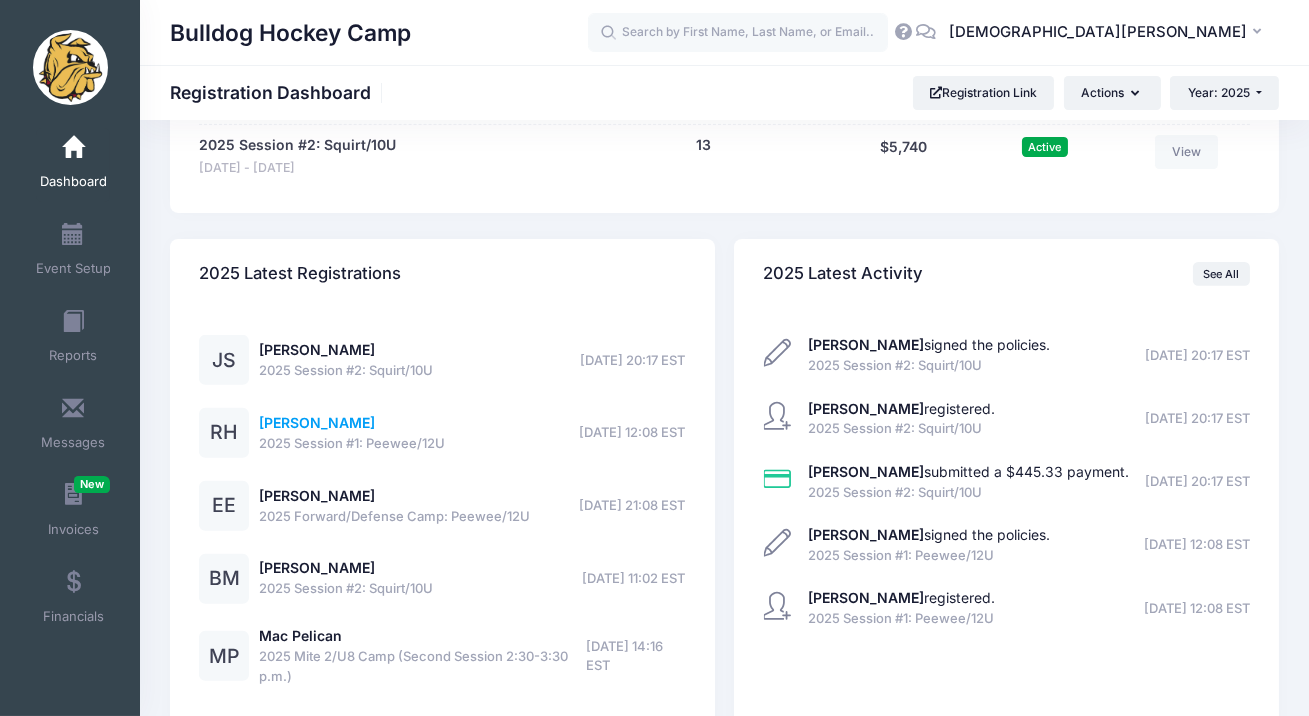 click on "Reece Hueffmeier" at bounding box center (317, 422) 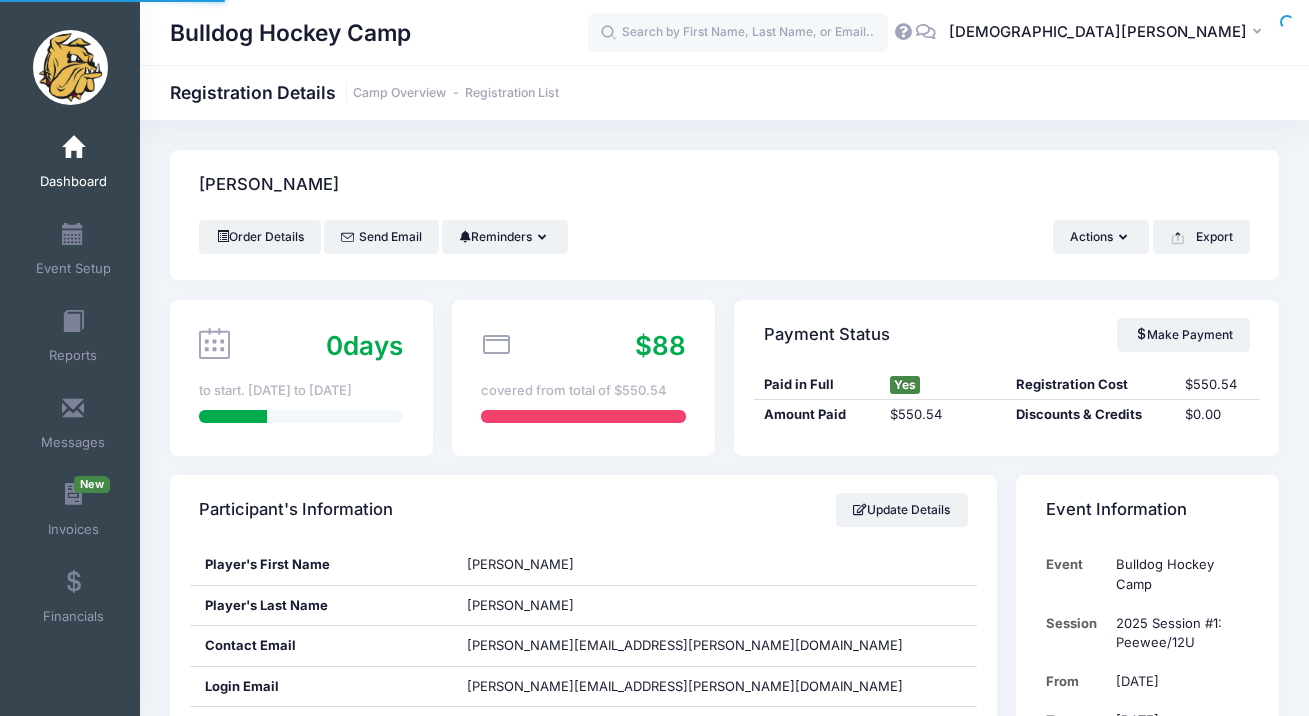 scroll, scrollTop: 0, scrollLeft: 0, axis: both 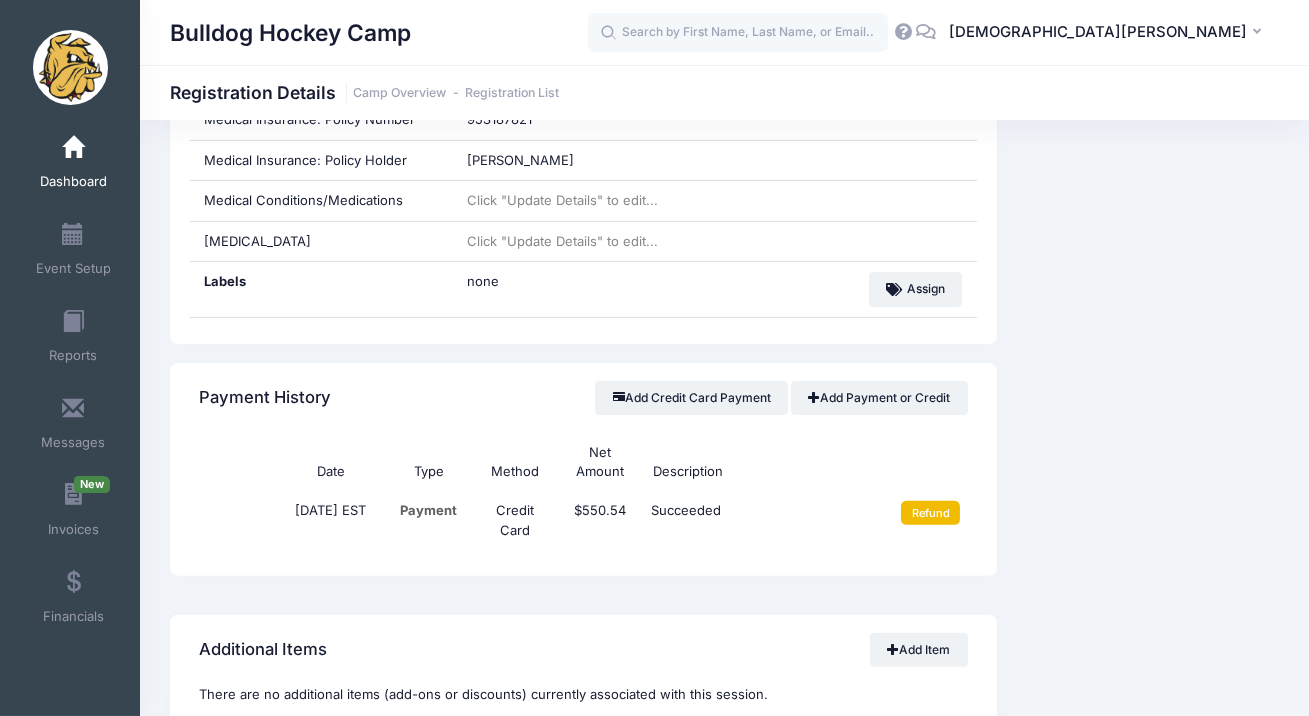 click on "Refund" at bounding box center [930, 513] 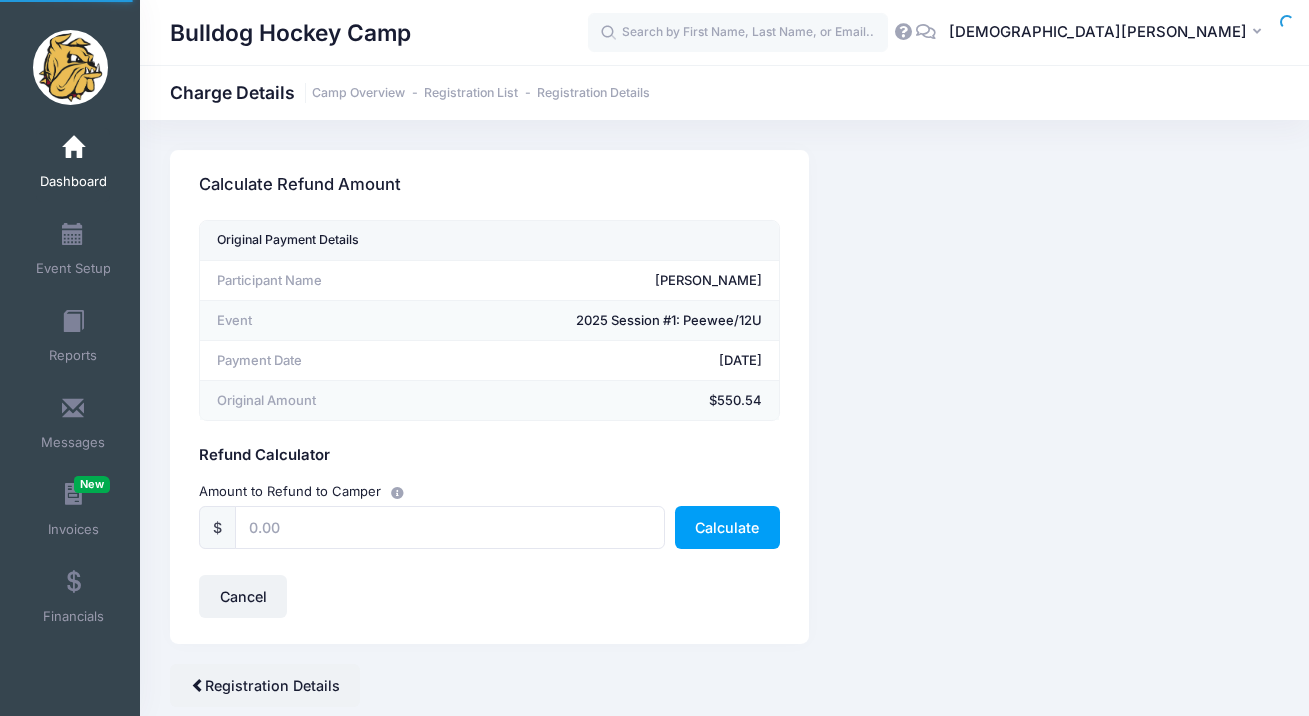 scroll, scrollTop: 0, scrollLeft: 0, axis: both 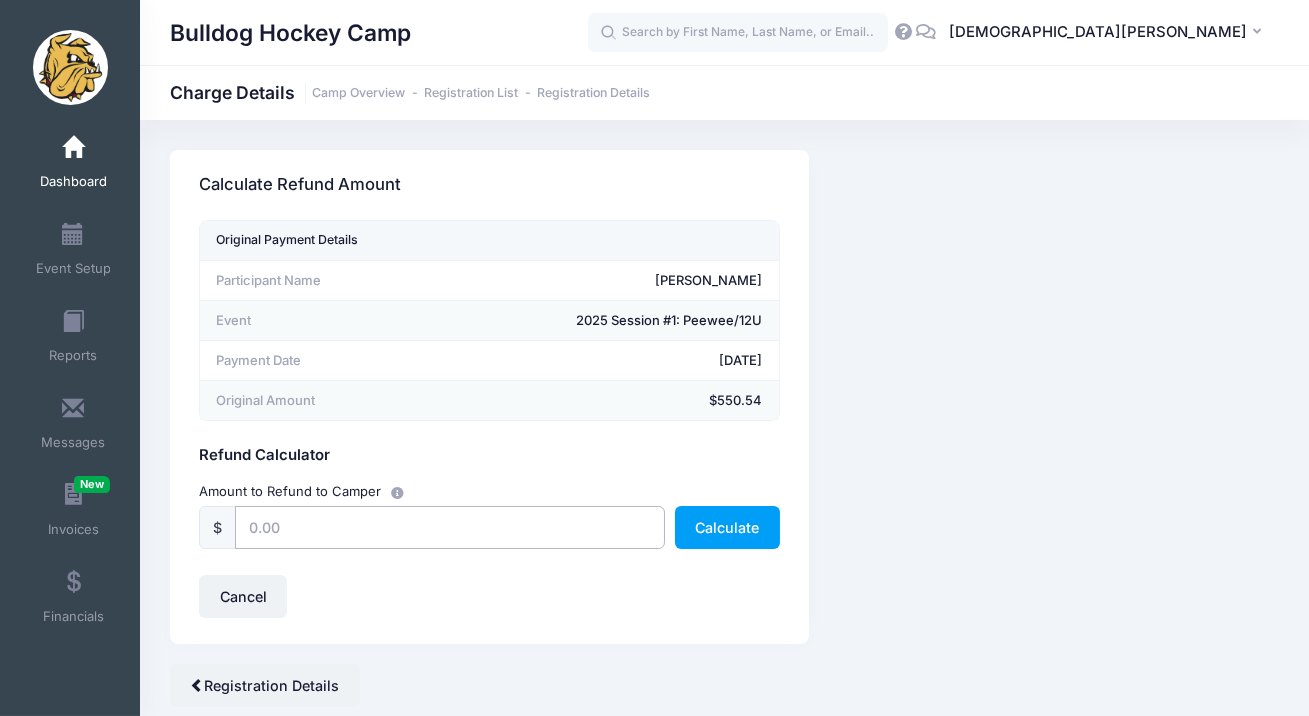 click at bounding box center [450, 527] 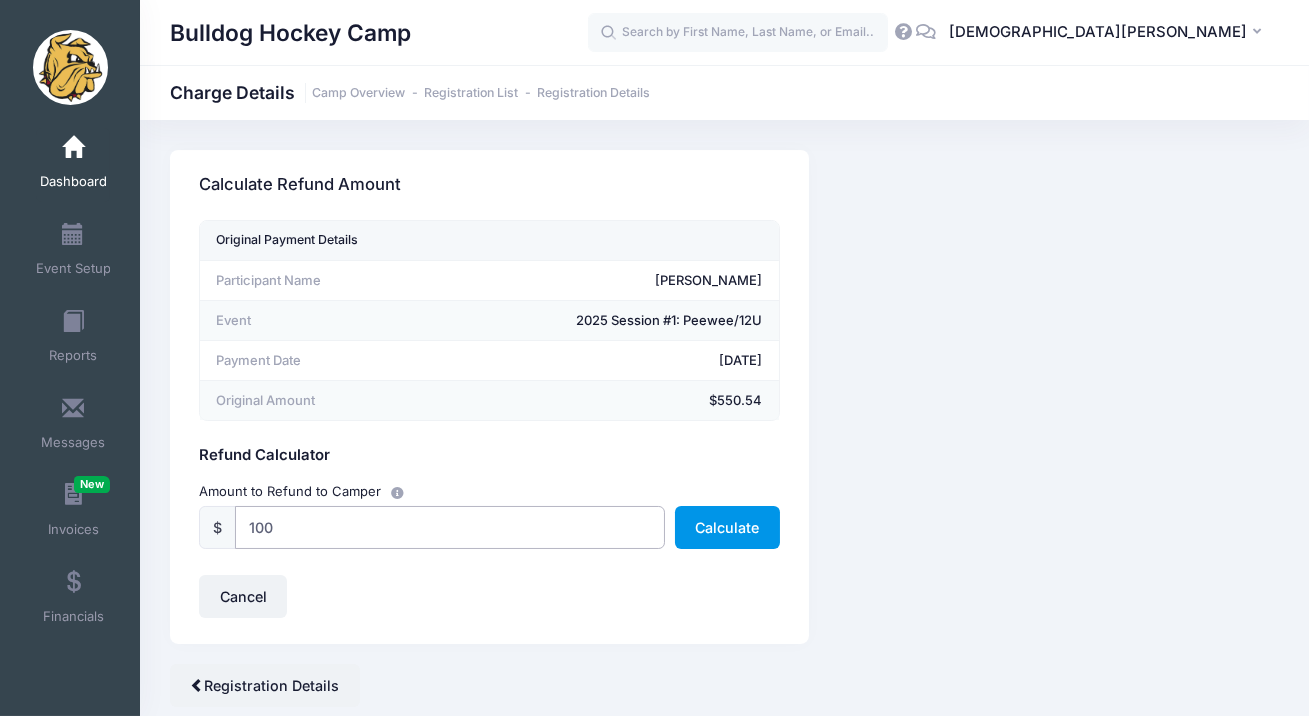 type on "100" 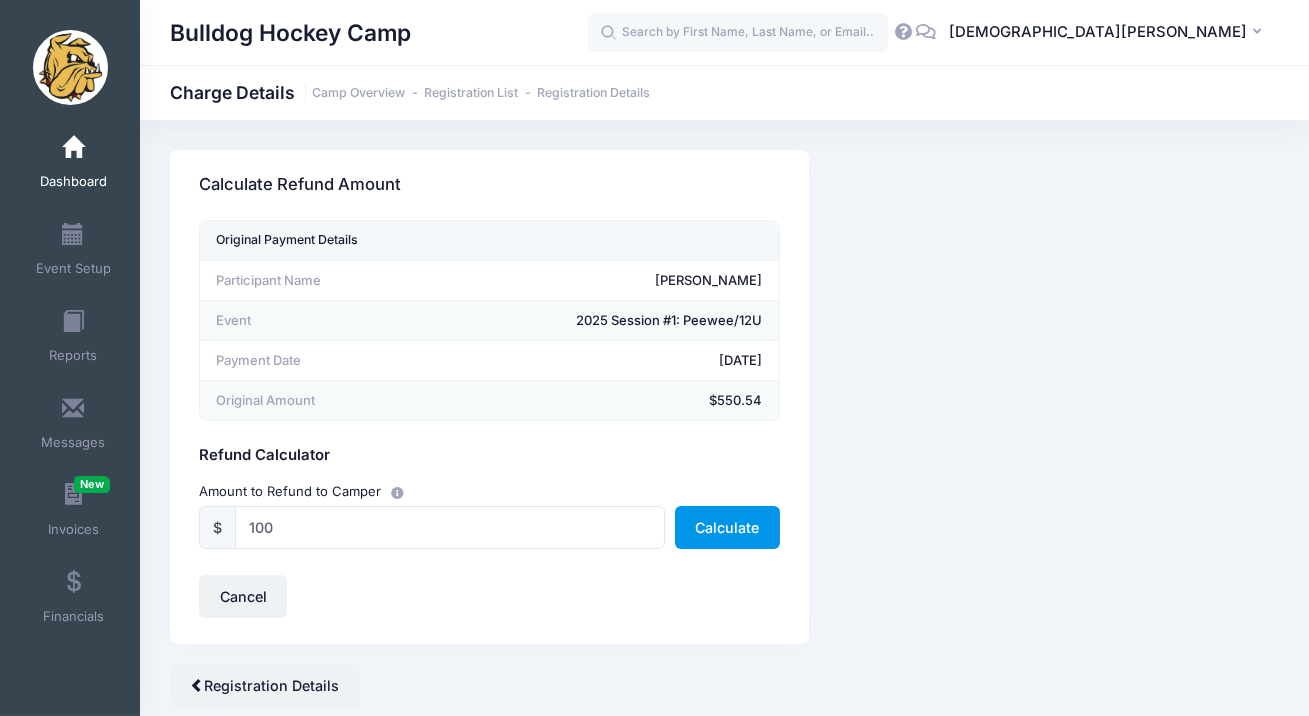 click on "Calculate" at bounding box center (727, 527) 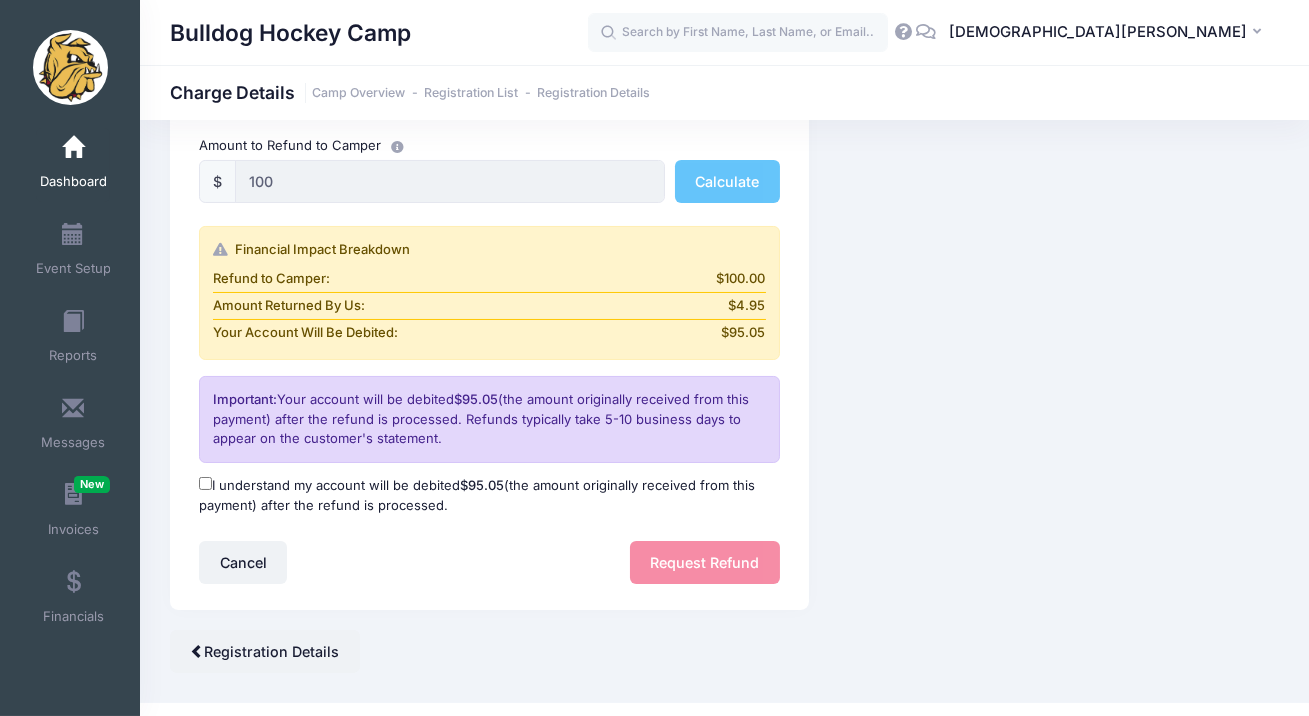 scroll, scrollTop: 359, scrollLeft: 0, axis: vertical 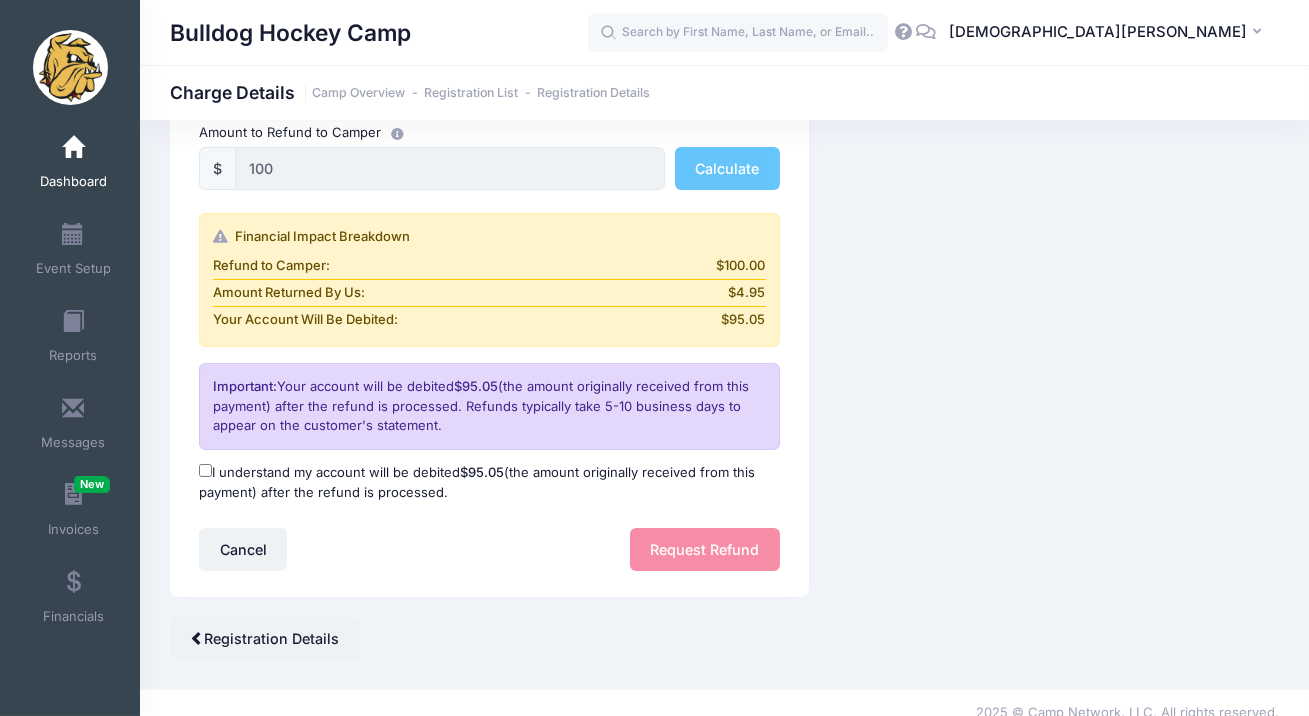 click on "I understand my account will be debited  $95.05  (the amount originally received from this payment) after the refund is processed." at bounding box center (205, 470) 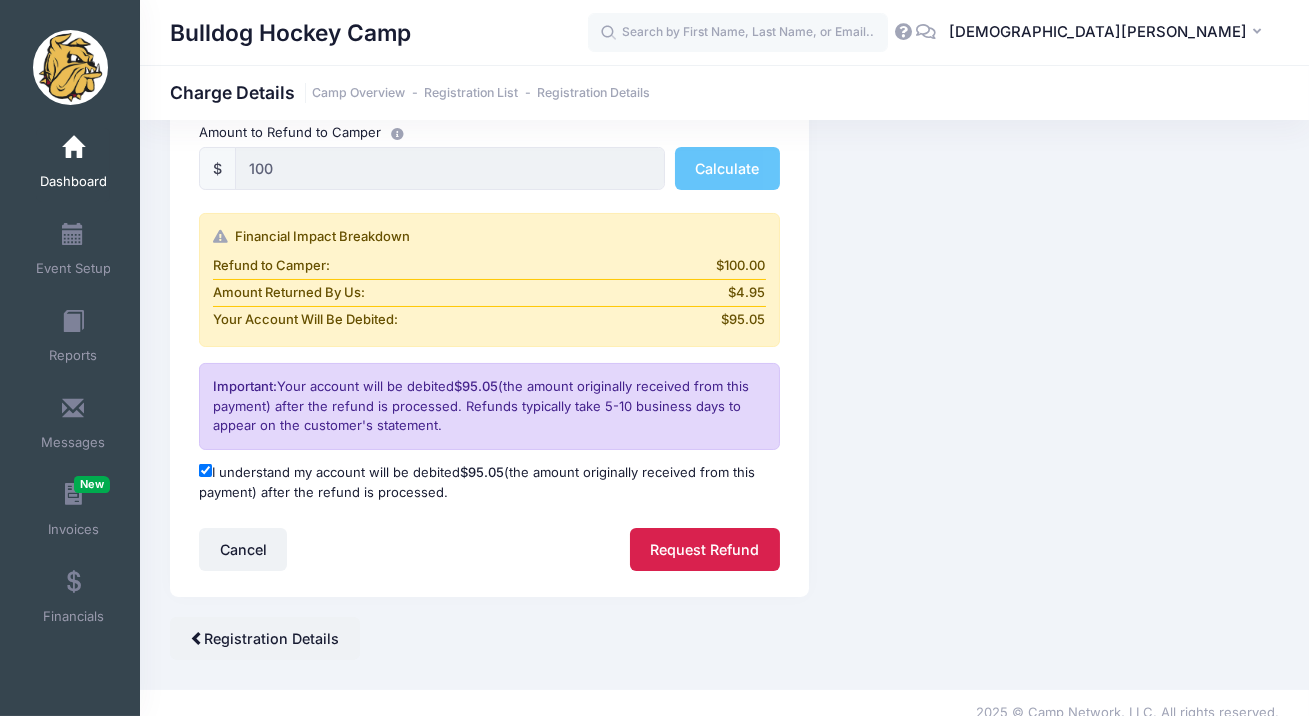 click on "Request Refund" at bounding box center (705, 549) 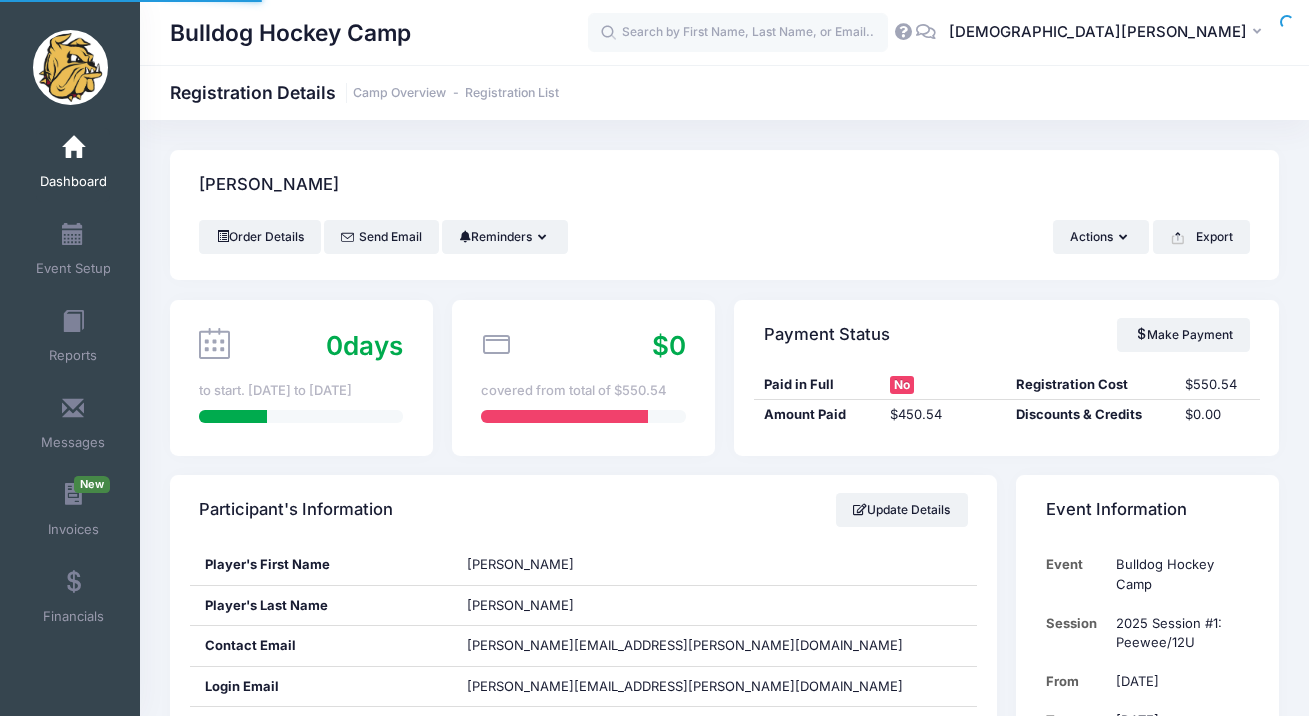 scroll, scrollTop: 0, scrollLeft: 0, axis: both 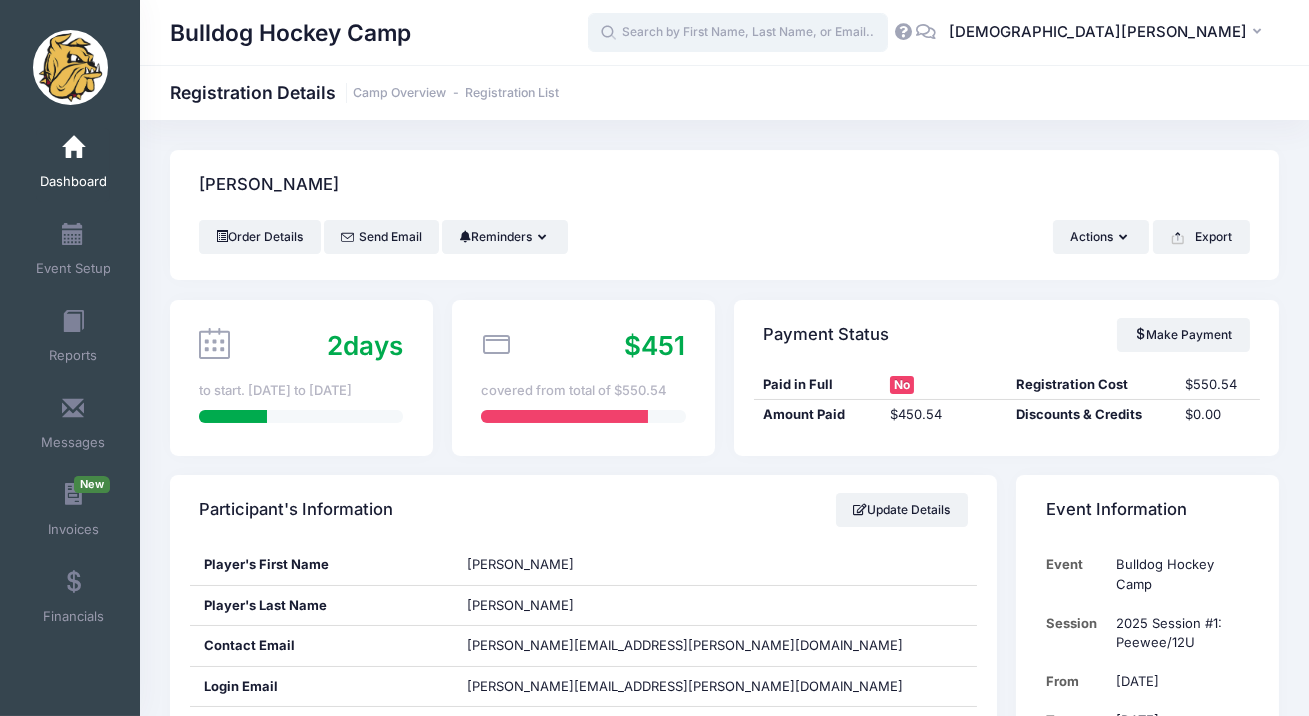 click at bounding box center [738, 33] 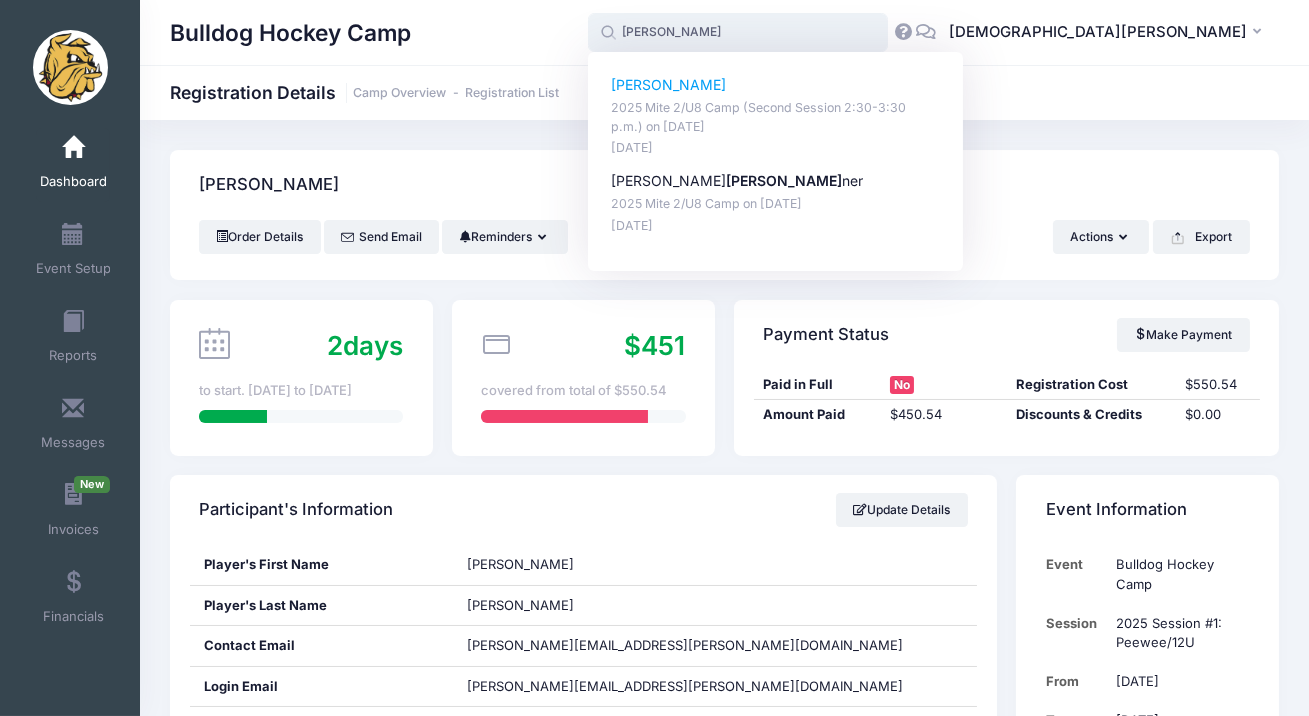 click on "2025 Mite 2/U8 Camp (Second Session 2:30-3:30 p.m.) on Jul-14, 2025" at bounding box center (776, 117) 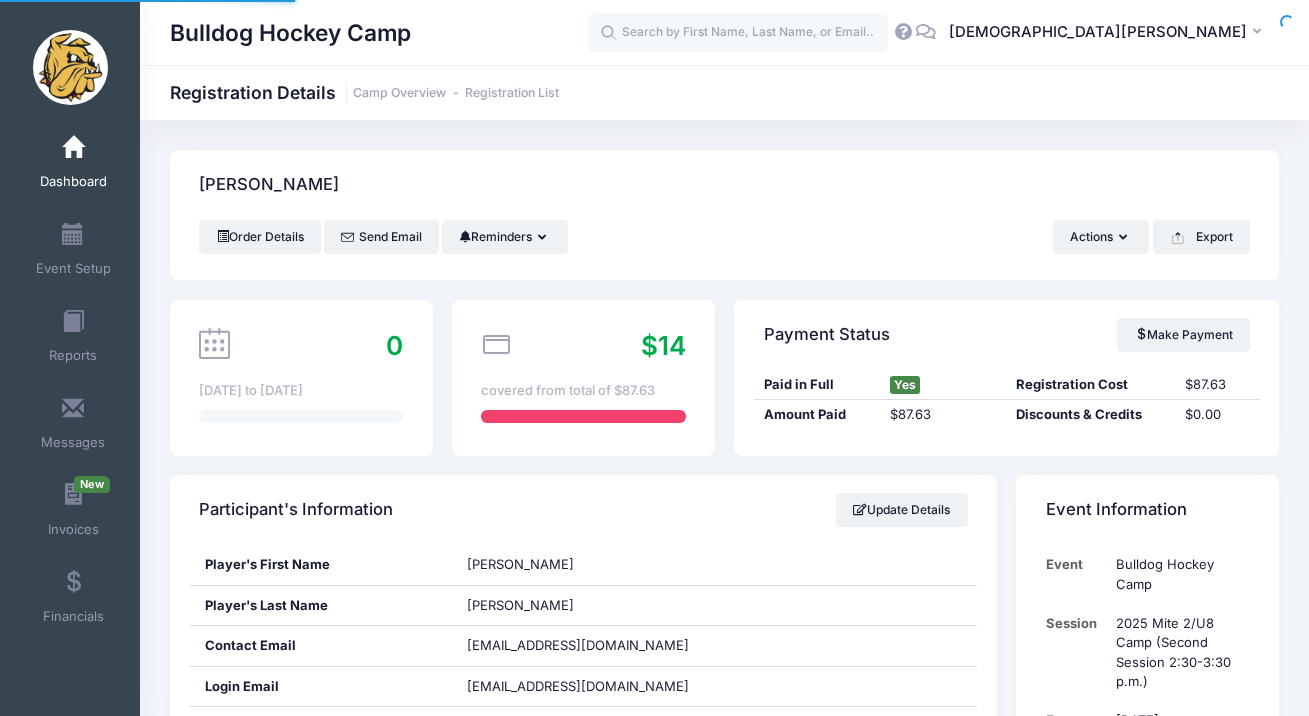 scroll, scrollTop: 0, scrollLeft: 0, axis: both 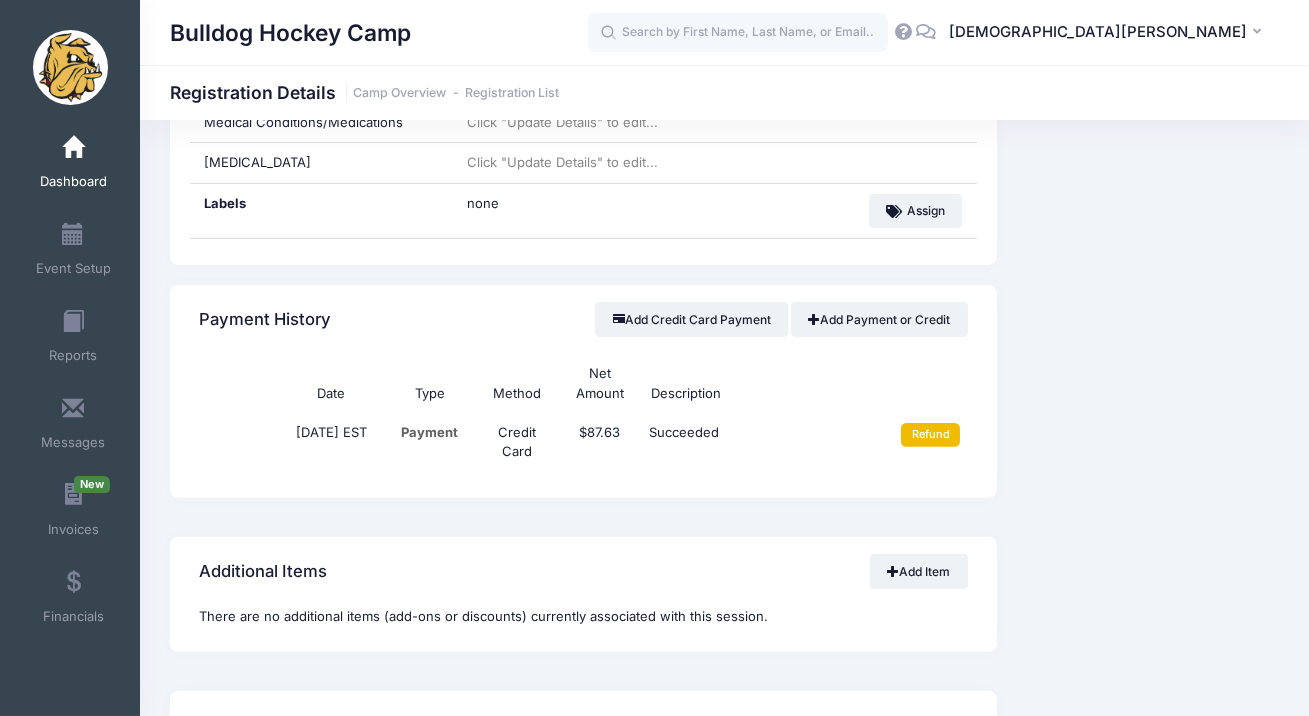click on "Refund" at bounding box center [930, 435] 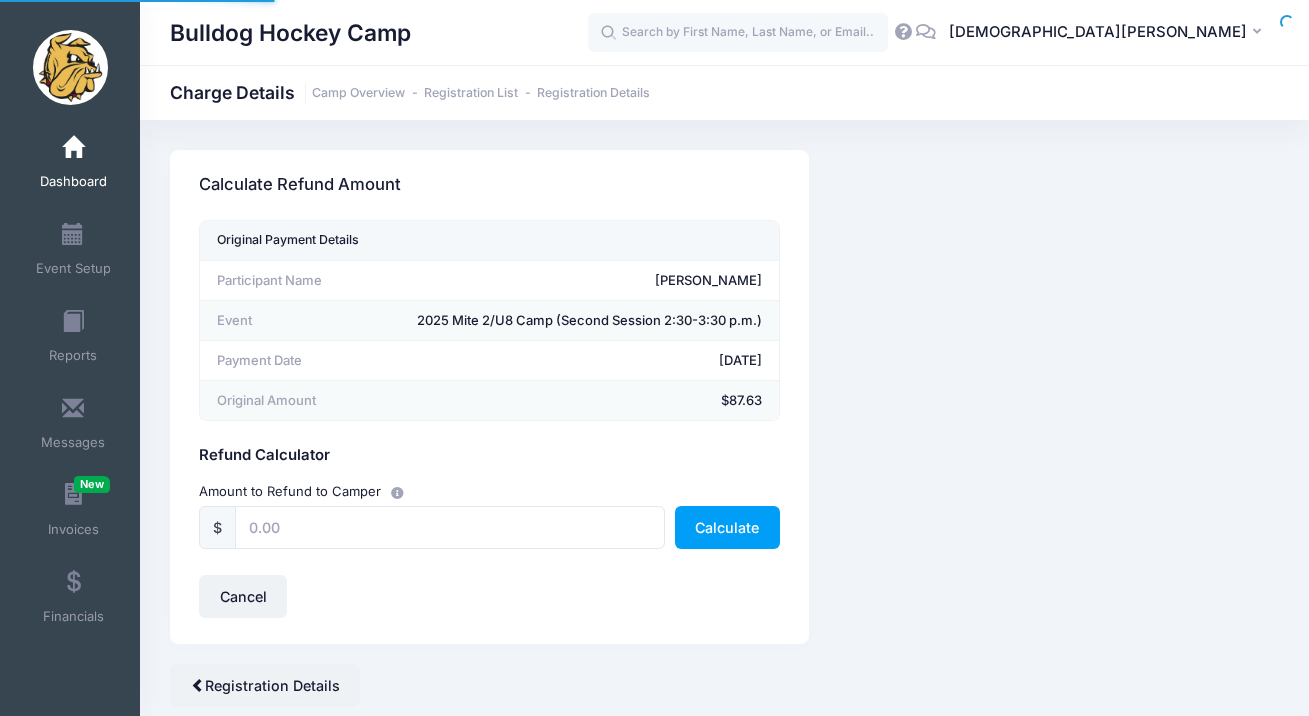 scroll, scrollTop: 0, scrollLeft: 0, axis: both 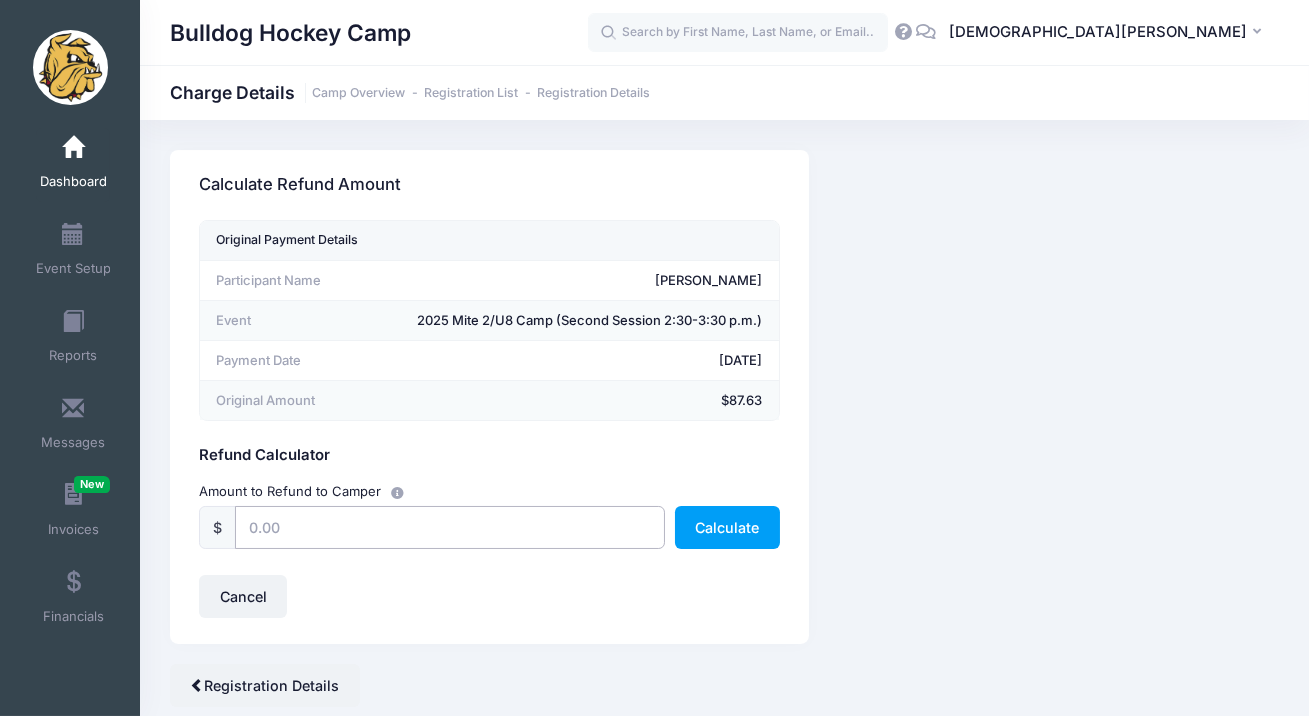 click at bounding box center (450, 527) 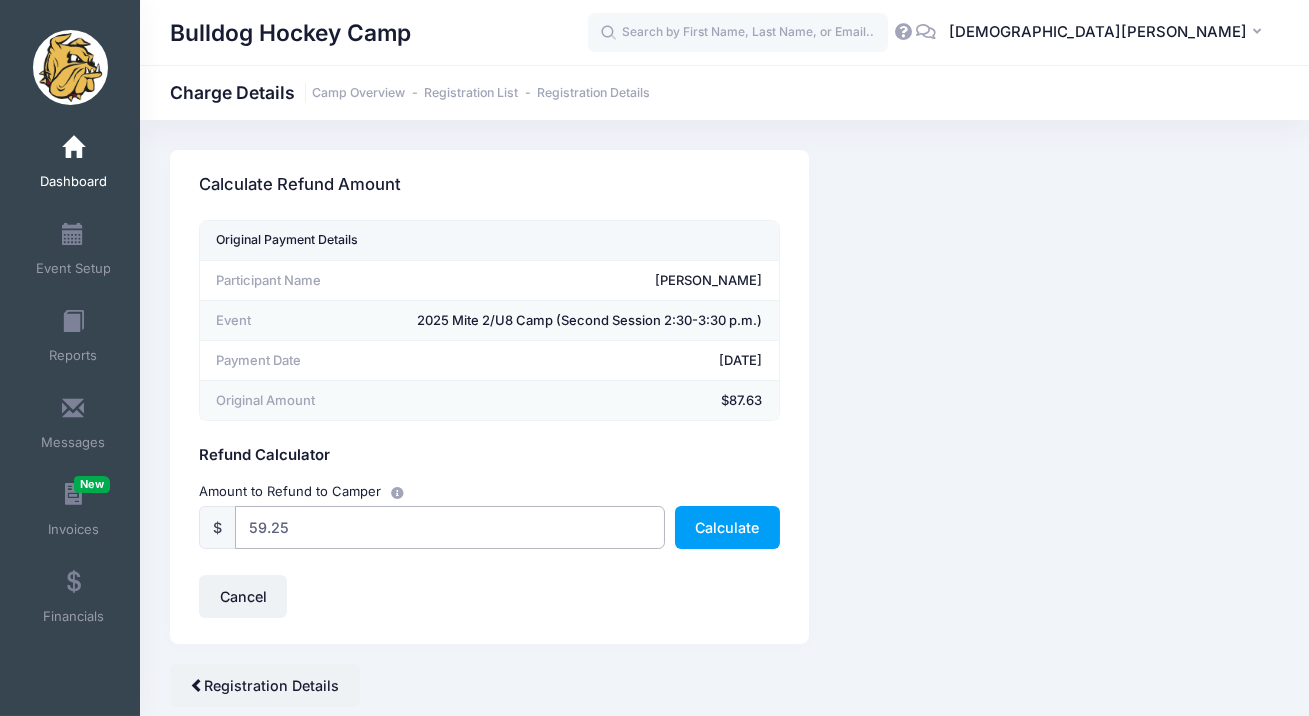 type on "59.25" 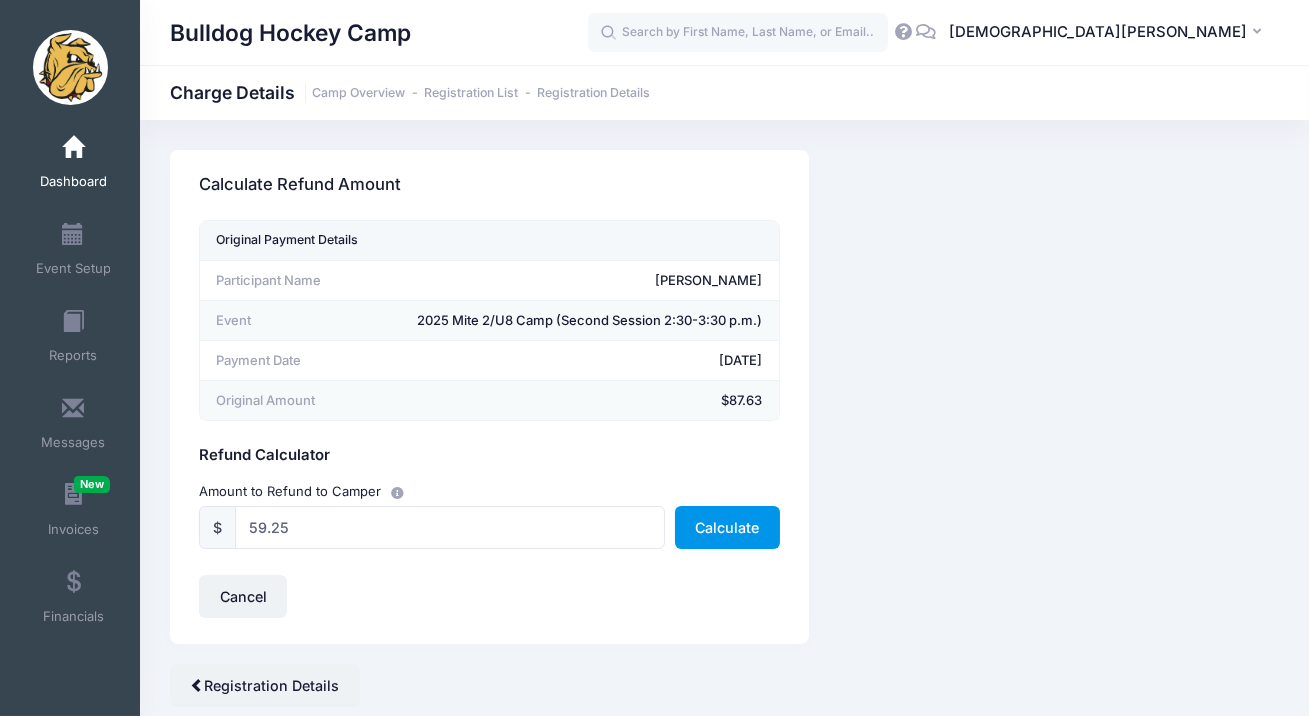 click on "Calculate" at bounding box center [727, 527] 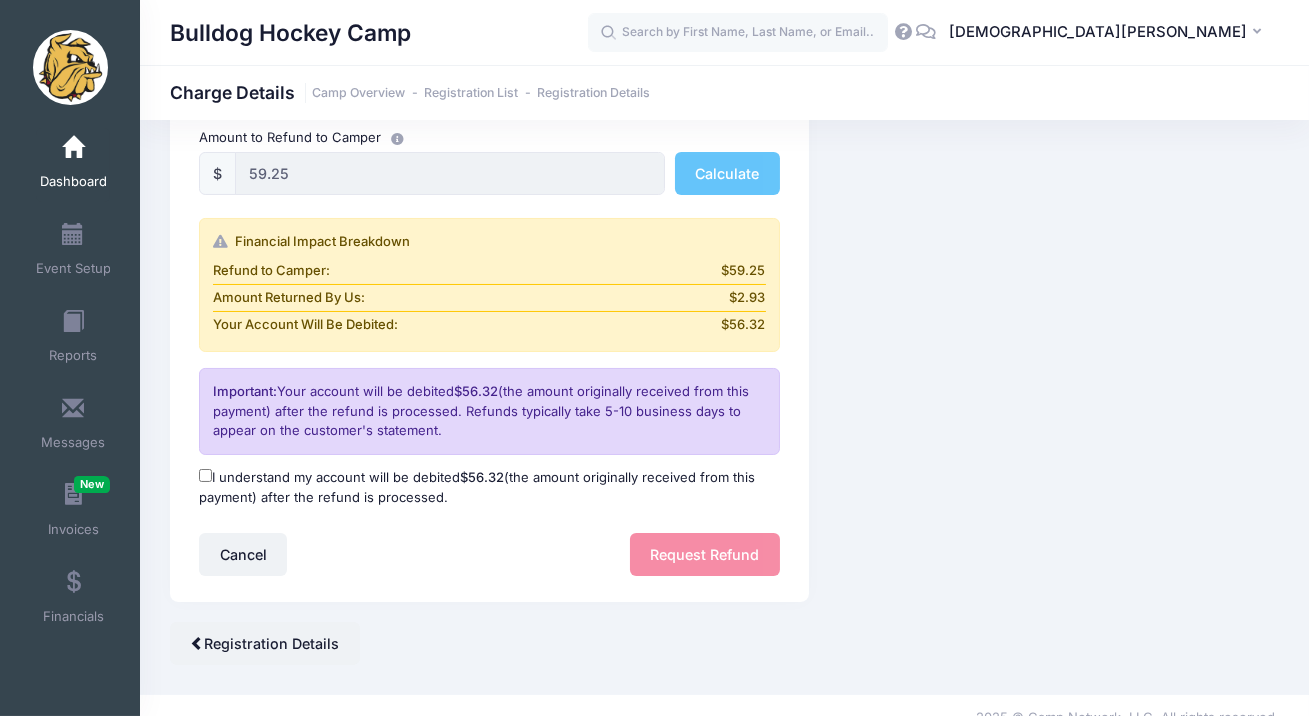 scroll, scrollTop: 376, scrollLeft: 0, axis: vertical 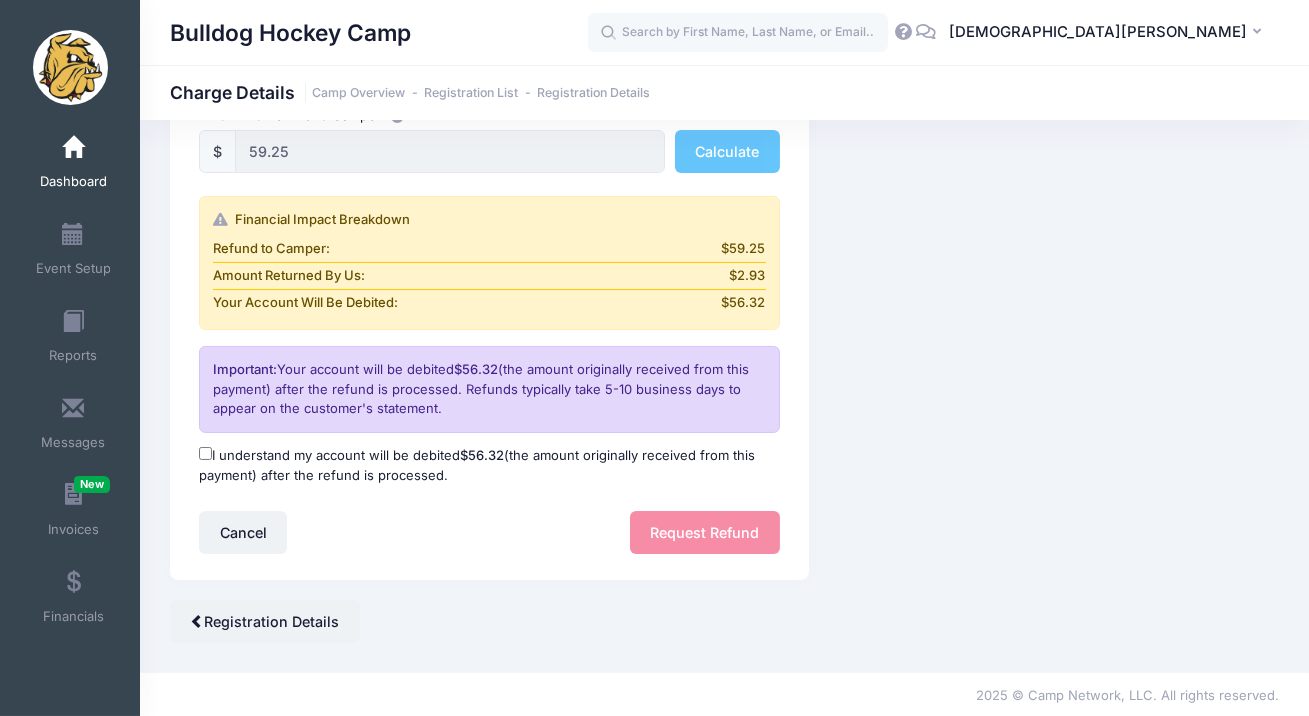 click on "I understand my account will be debited  $56.32  (the amount originally received from this payment) after the refund is processed." at bounding box center (205, 453) 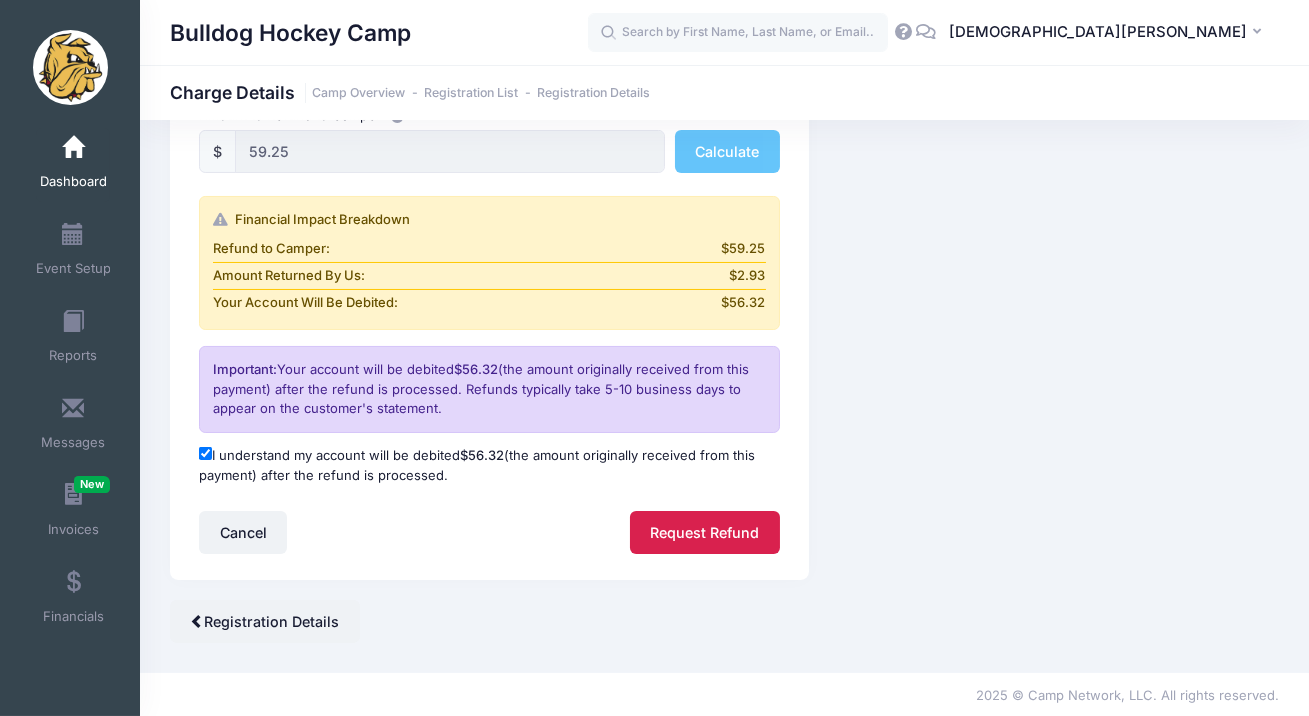 click on "Request Refund" at bounding box center [705, 532] 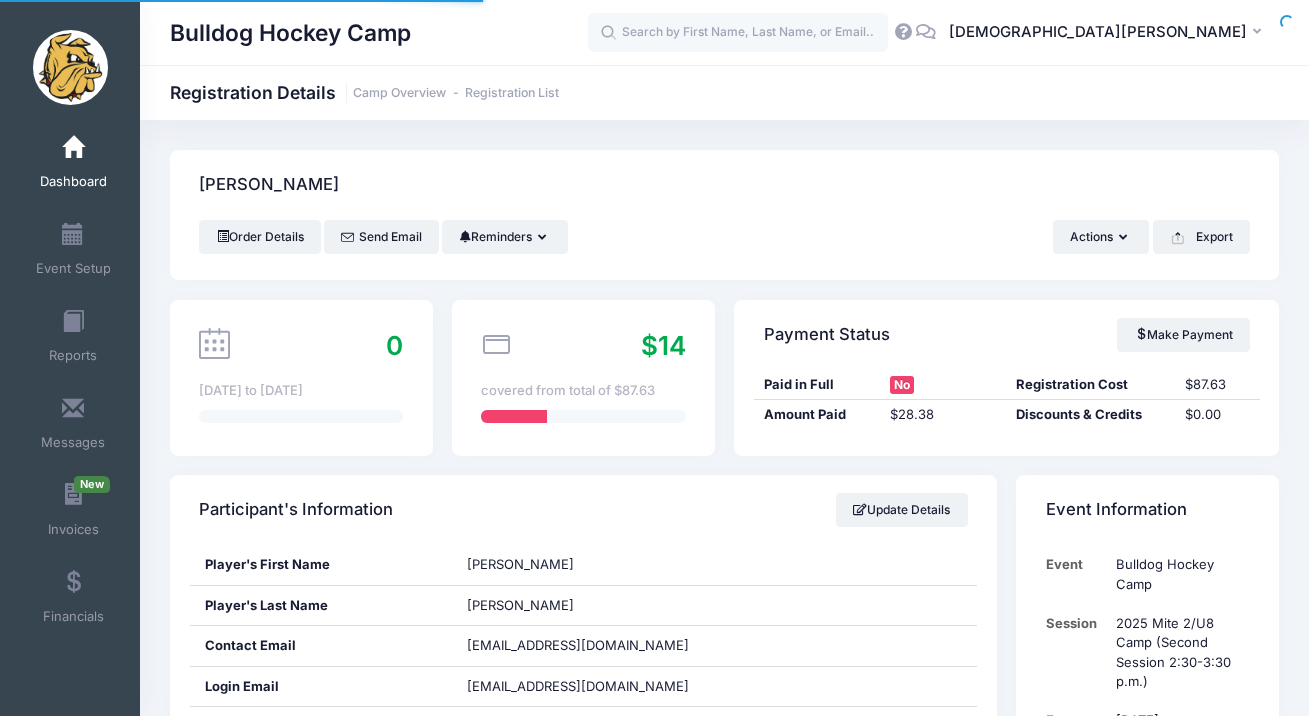 scroll, scrollTop: 0, scrollLeft: 0, axis: both 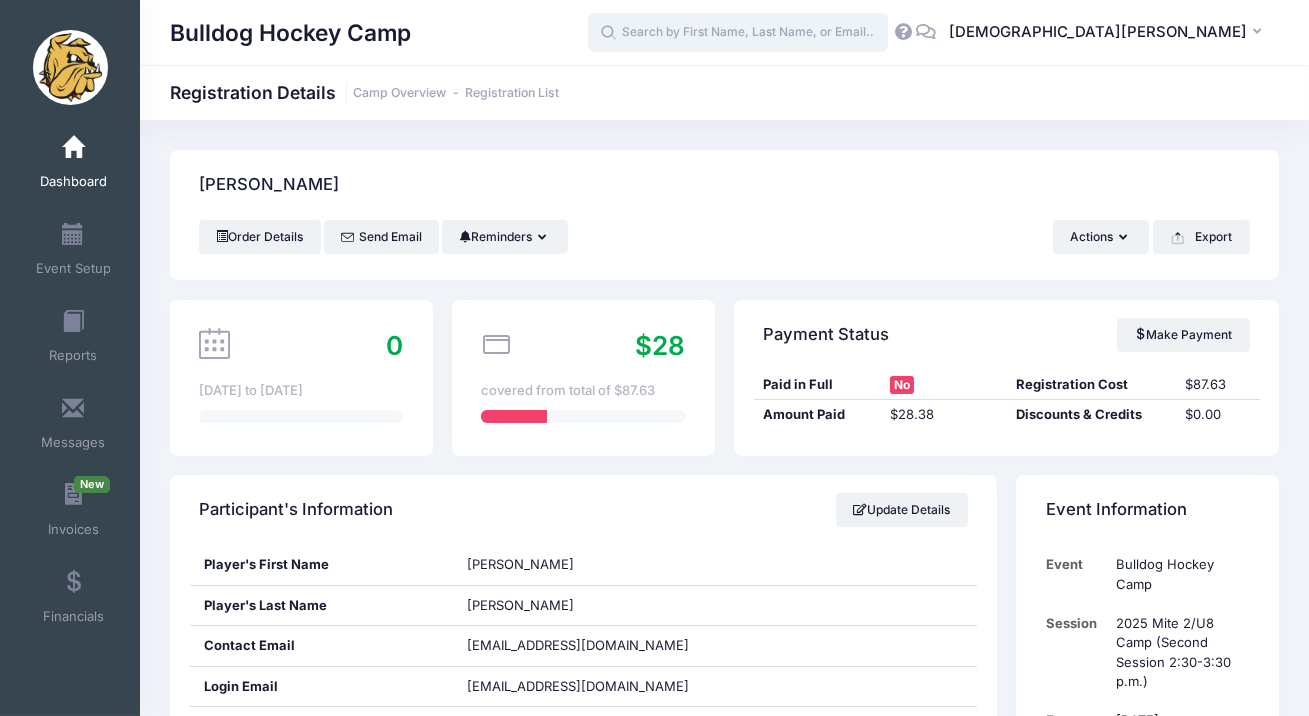 click at bounding box center [738, 33] 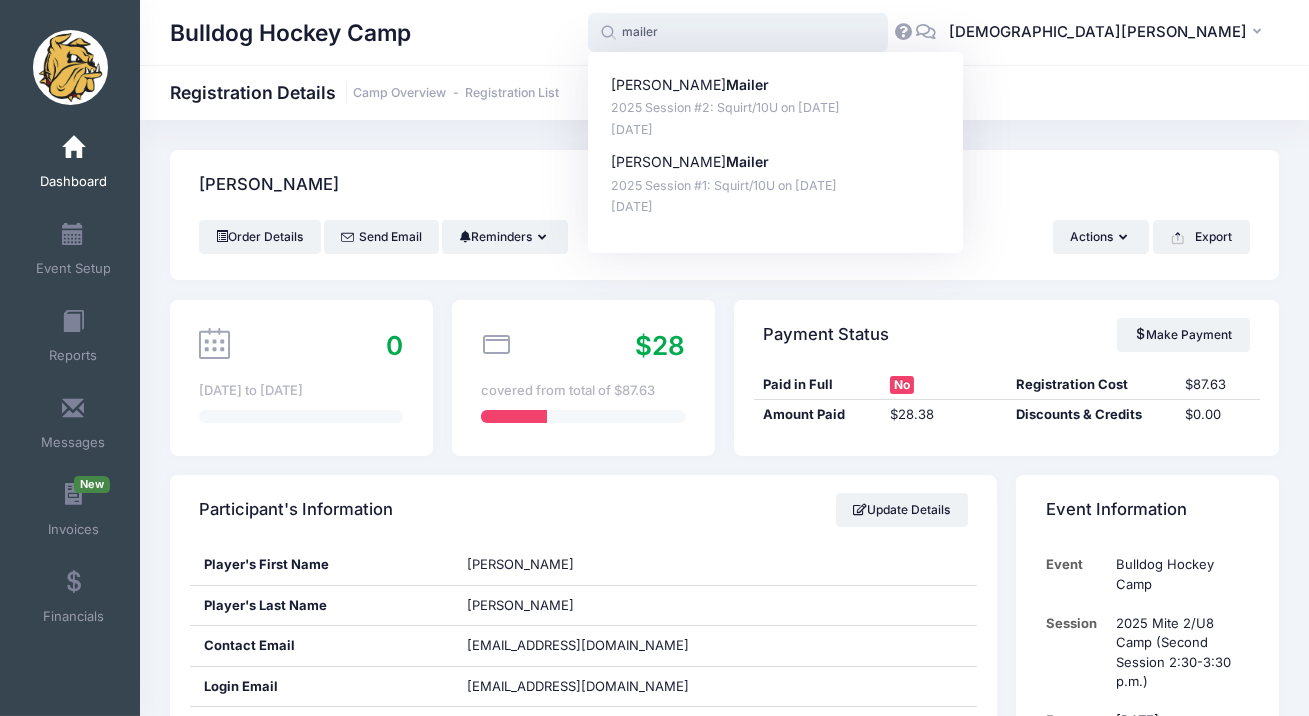 type on "mailer" 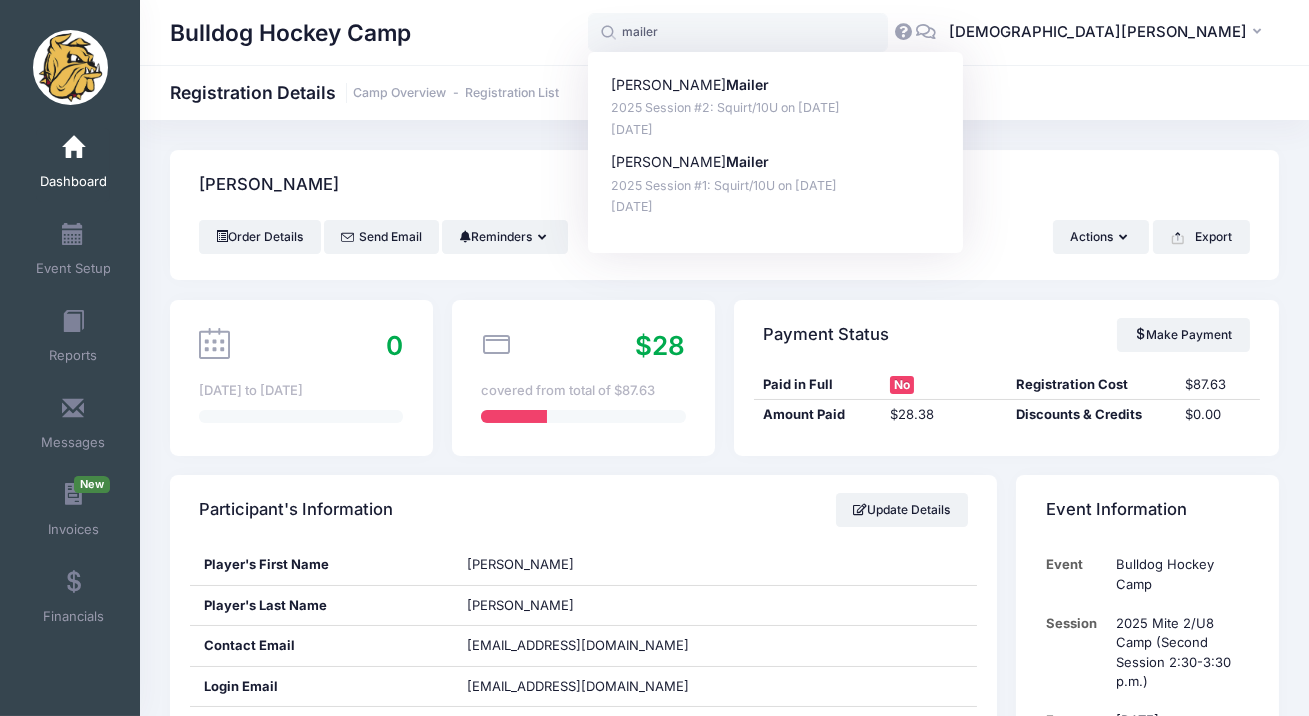 click on "[PERSON_NAME]" at bounding box center [724, 185] 